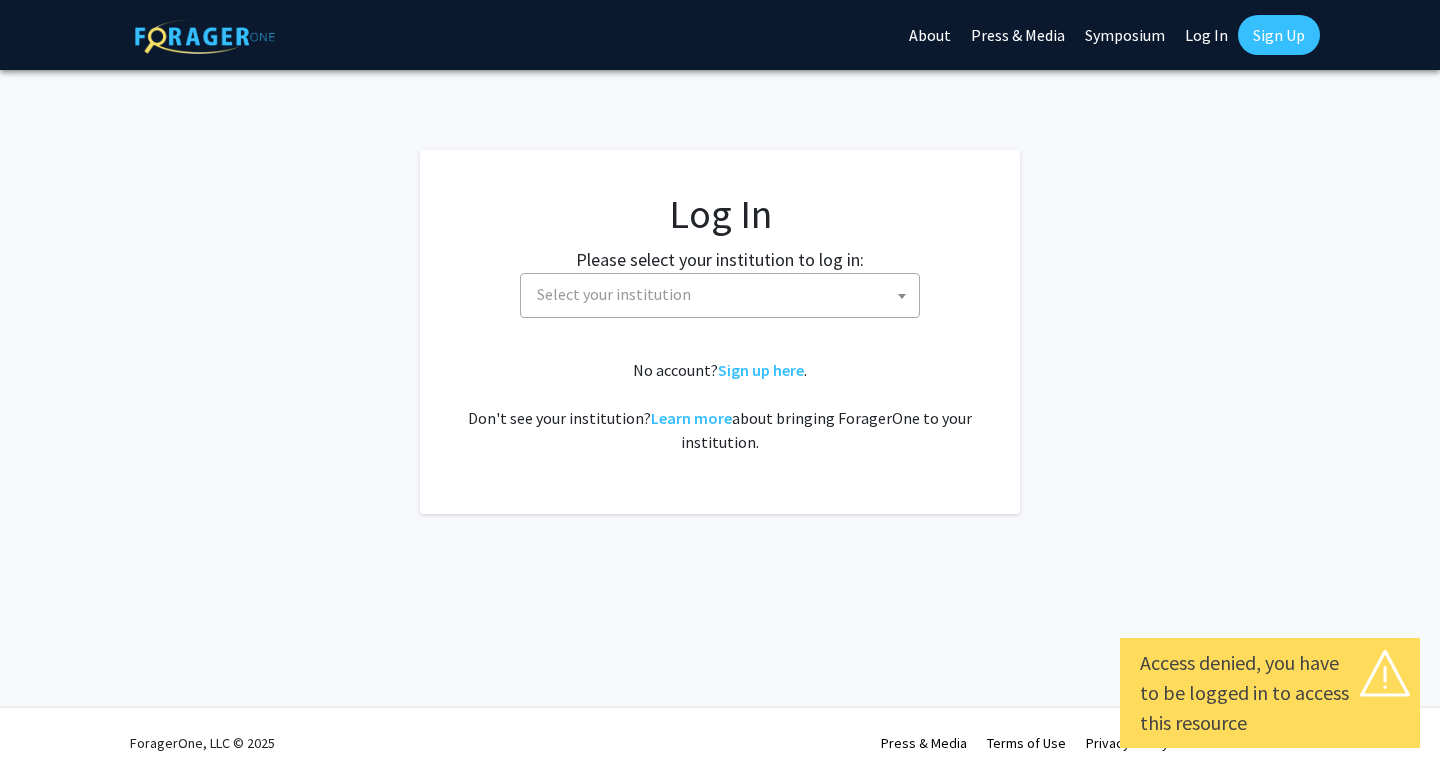 select 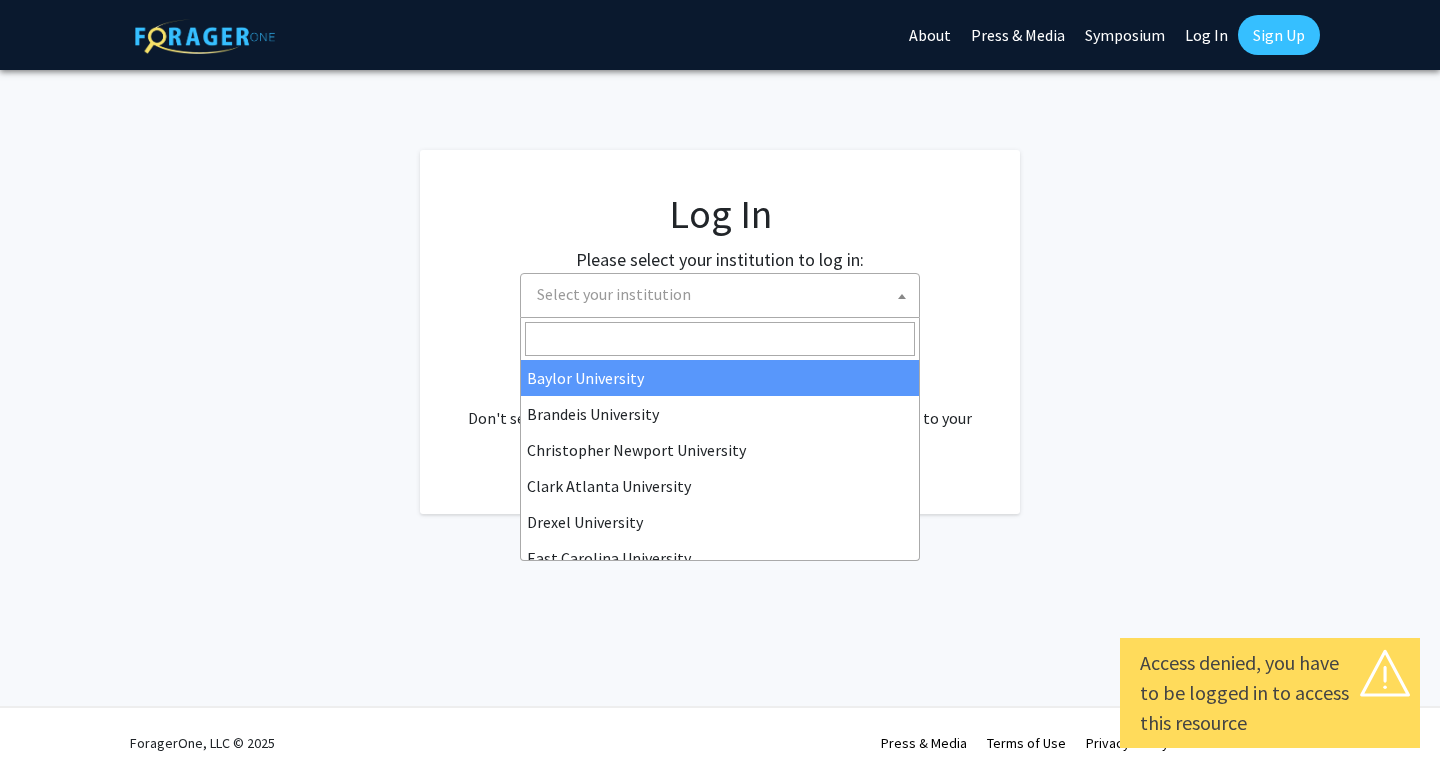 click on "Select your institution" at bounding box center [724, 294] 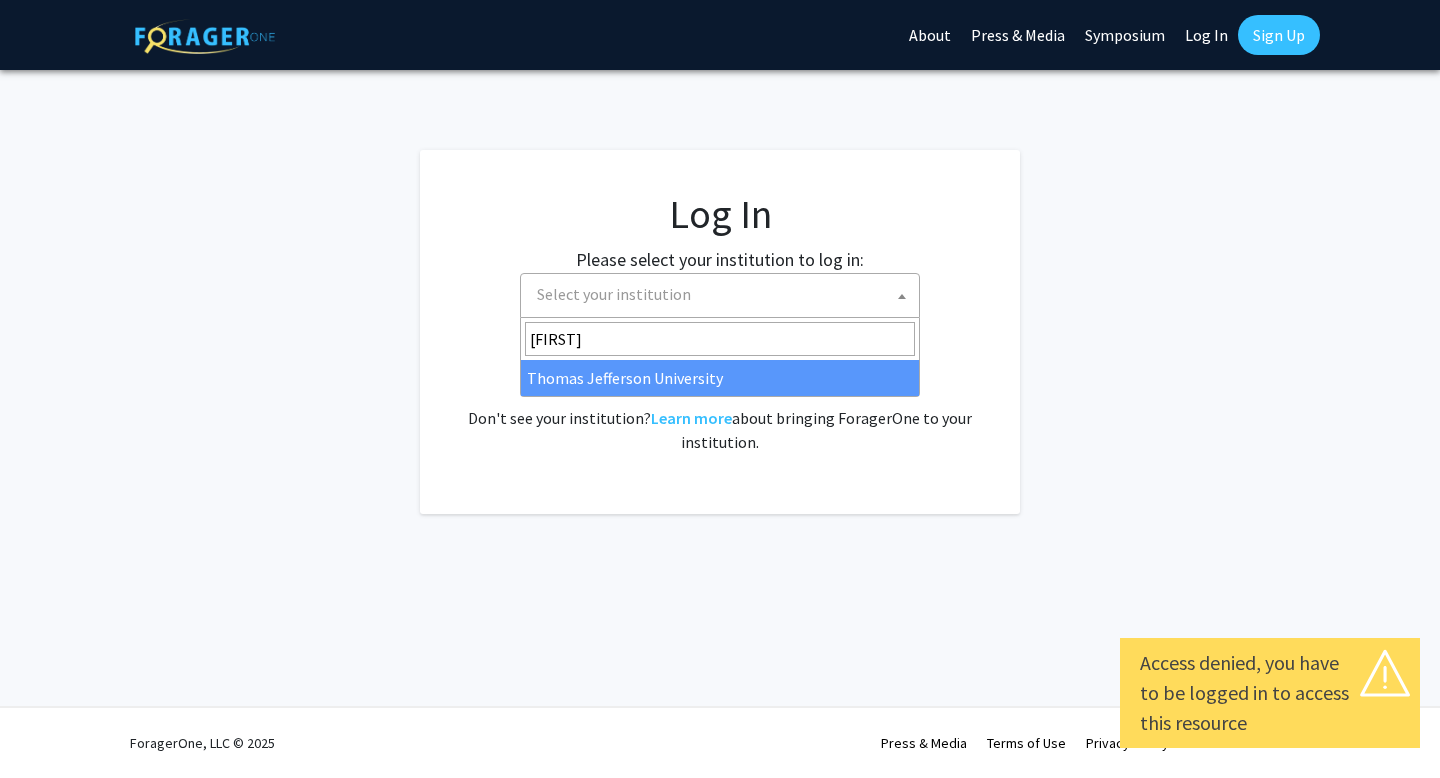 type on "[FIRST]" 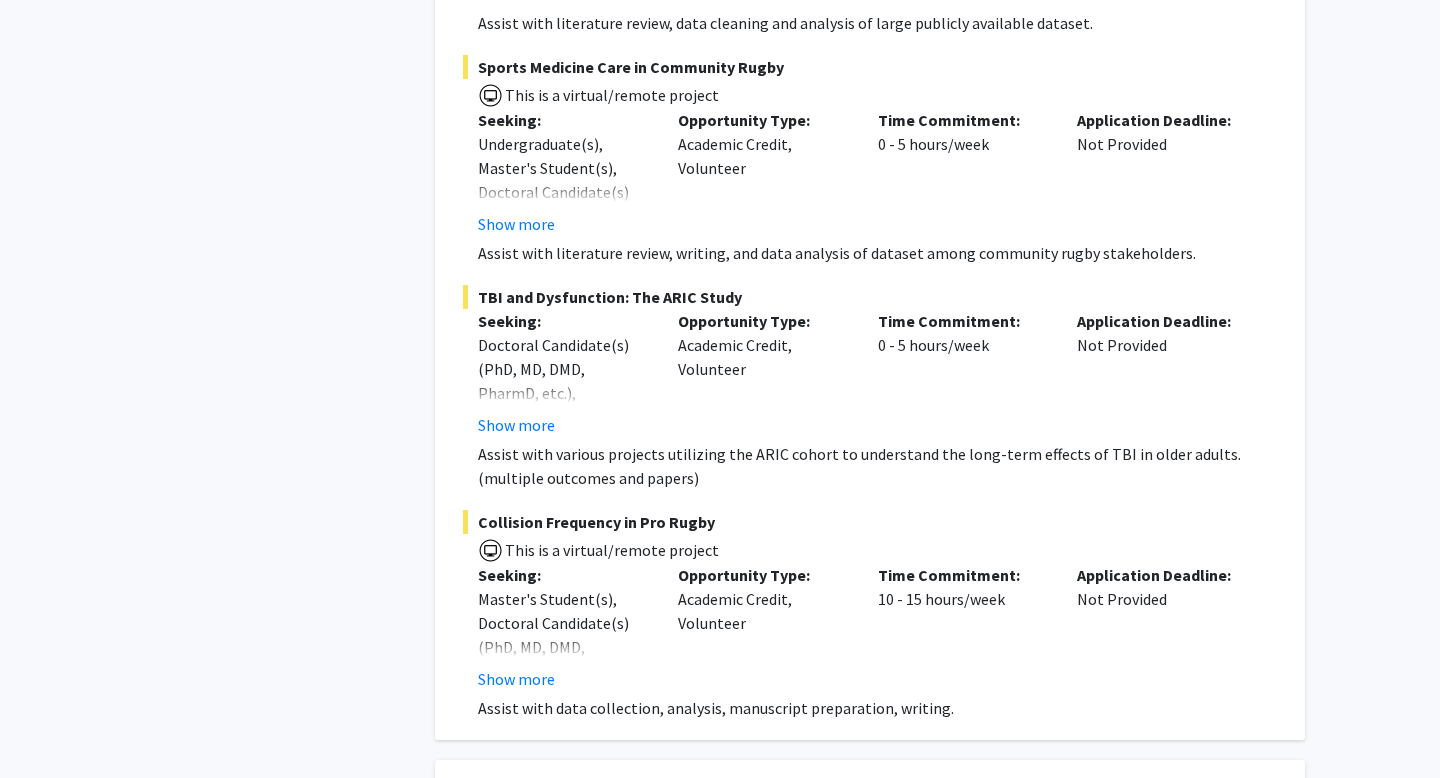scroll, scrollTop: 2130, scrollLeft: 0, axis: vertical 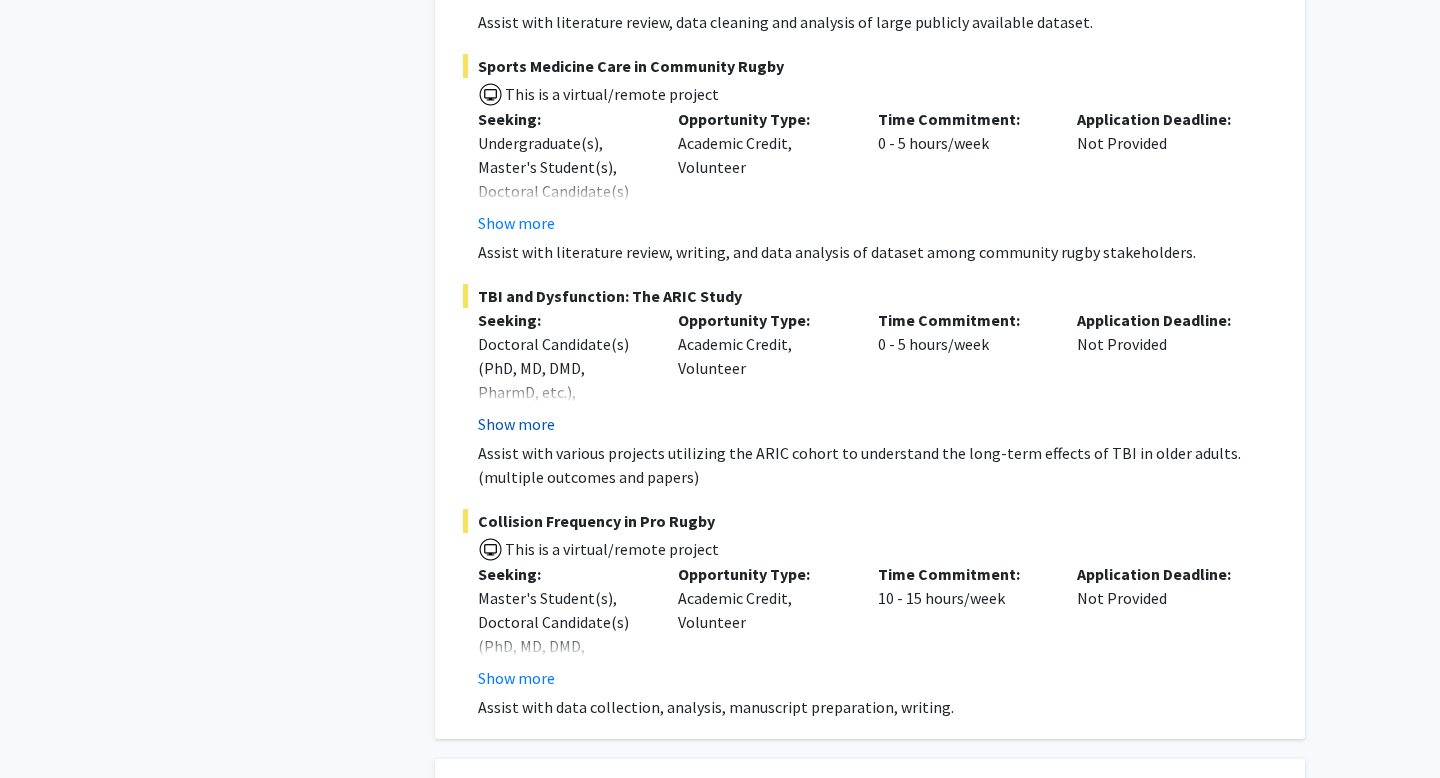 click on "Show more" 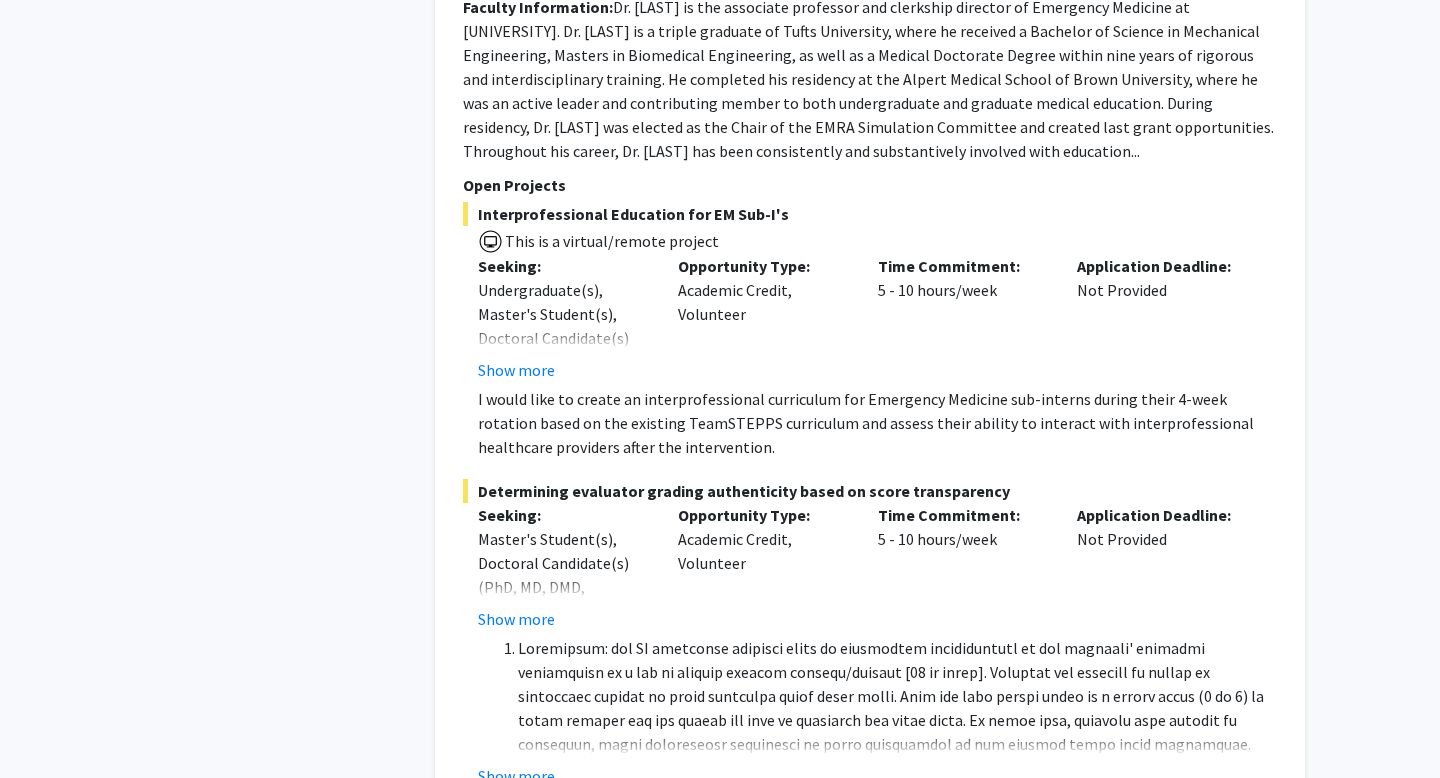 scroll, scrollTop: 9435, scrollLeft: 0, axis: vertical 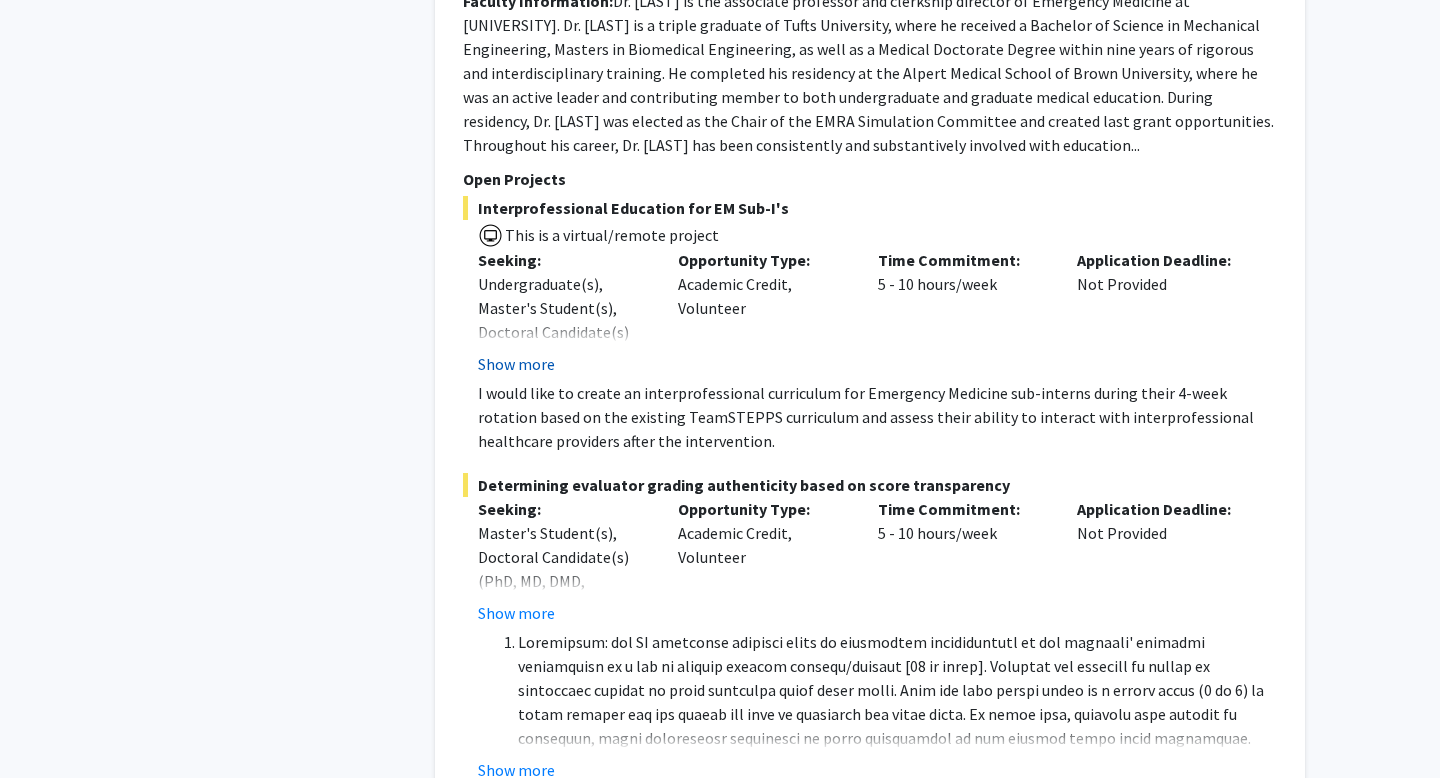 click on "Show more" 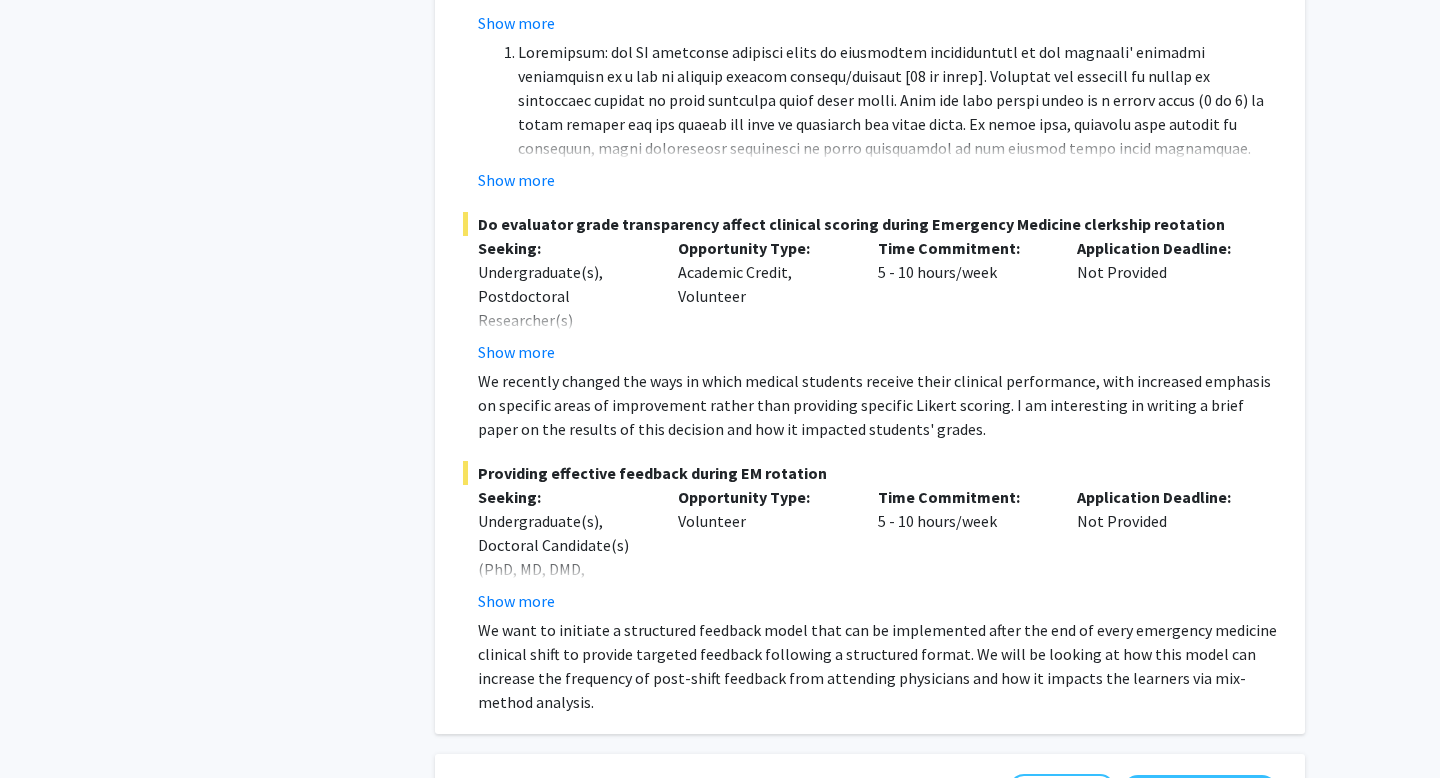 scroll, scrollTop: 10082, scrollLeft: 0, axis: vertical 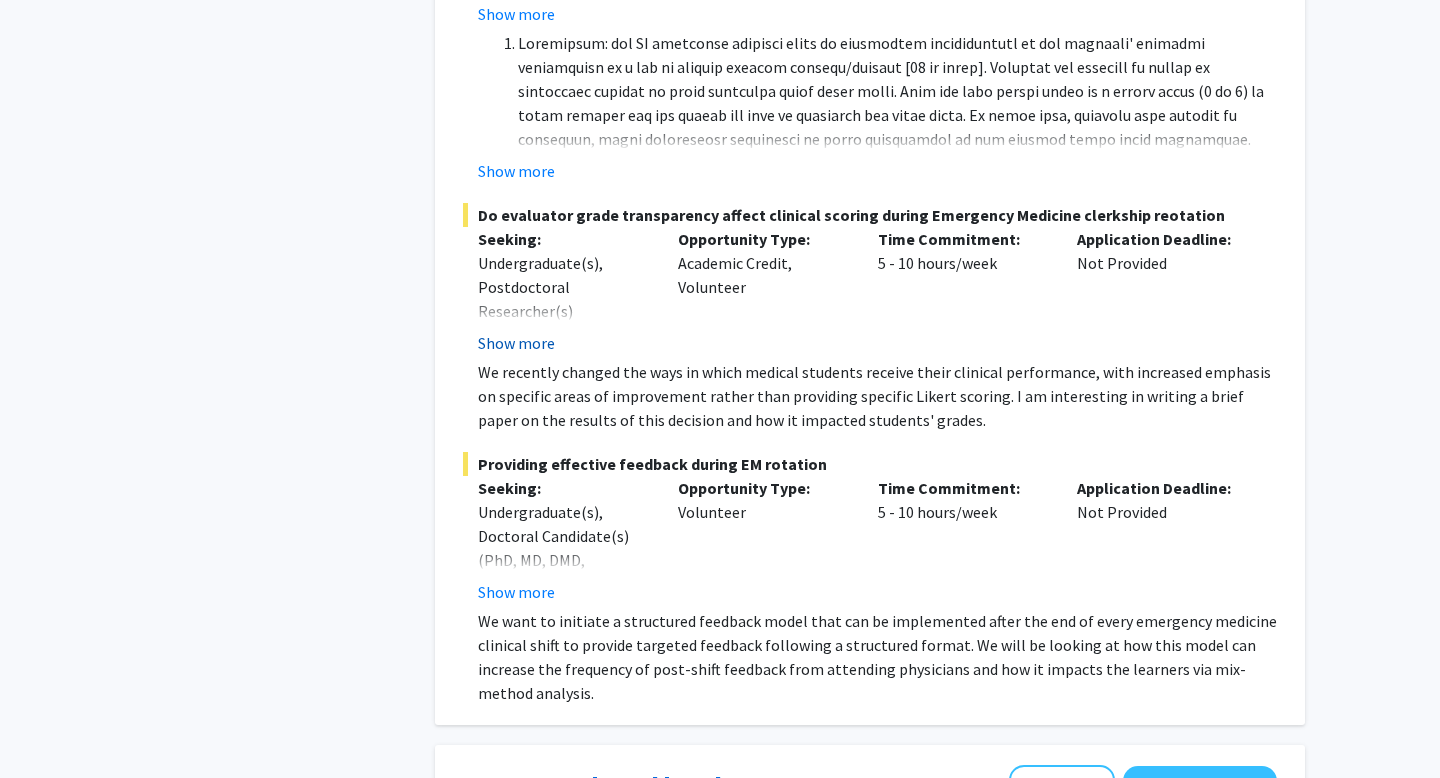 click on "Show more" 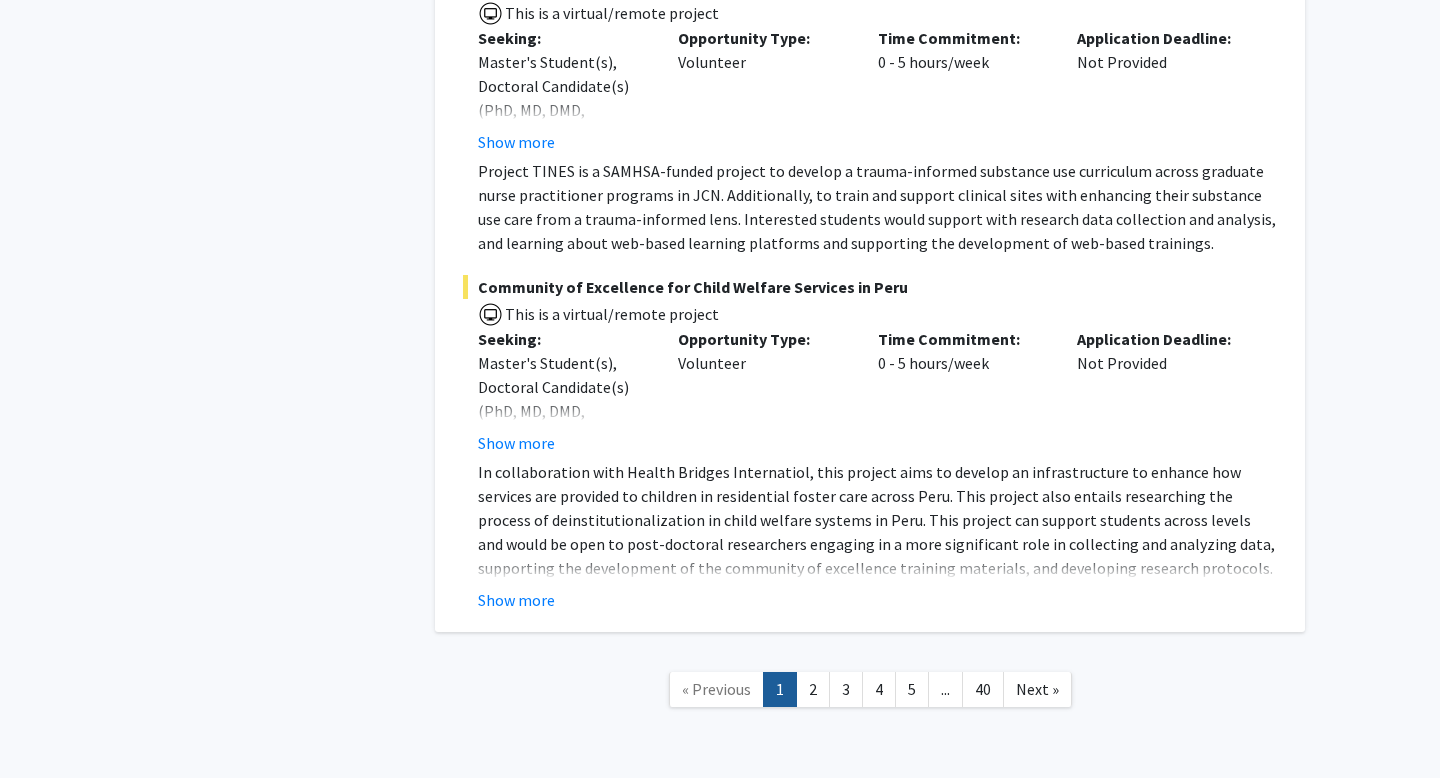 scroll, scrollTop: 12044, scrollLeft: 0, axis: vertical 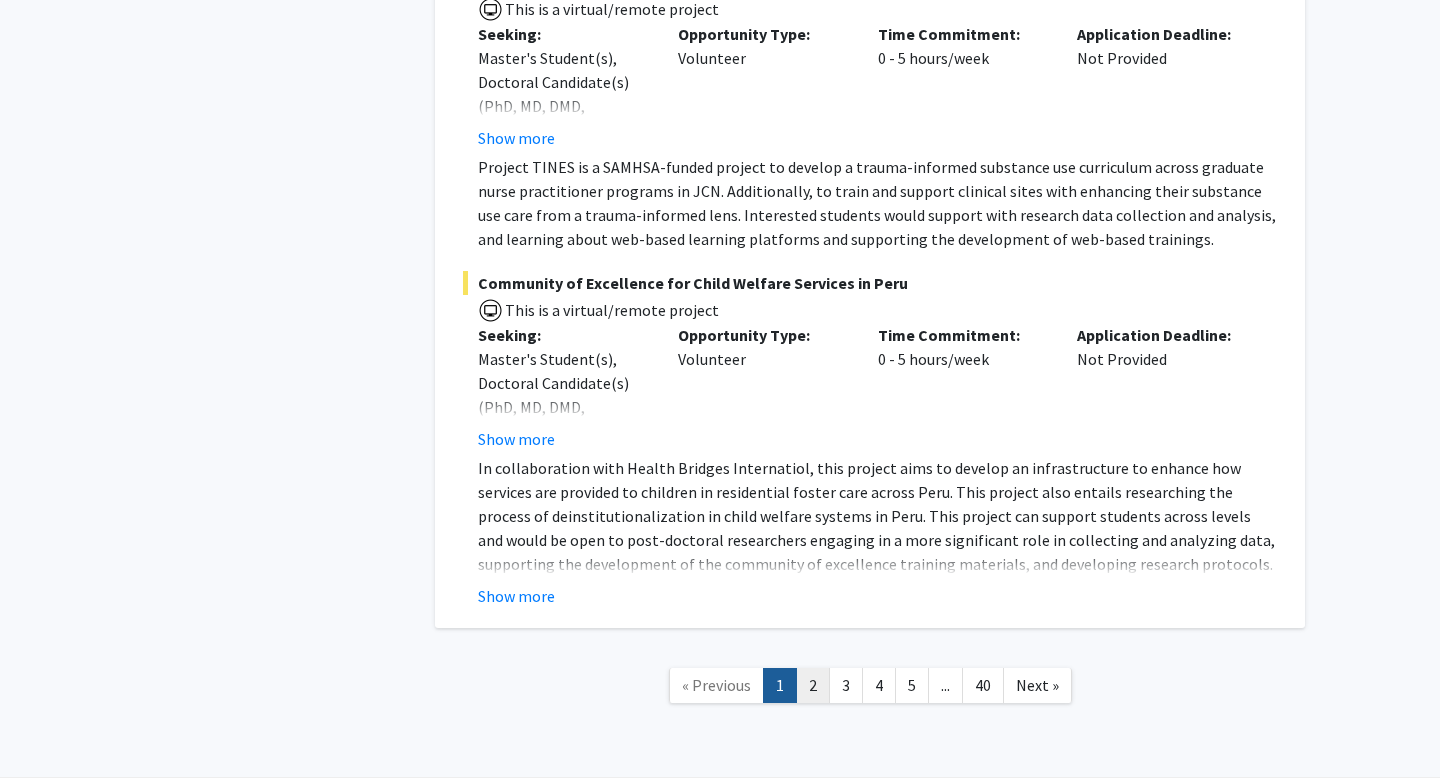 click on "2" 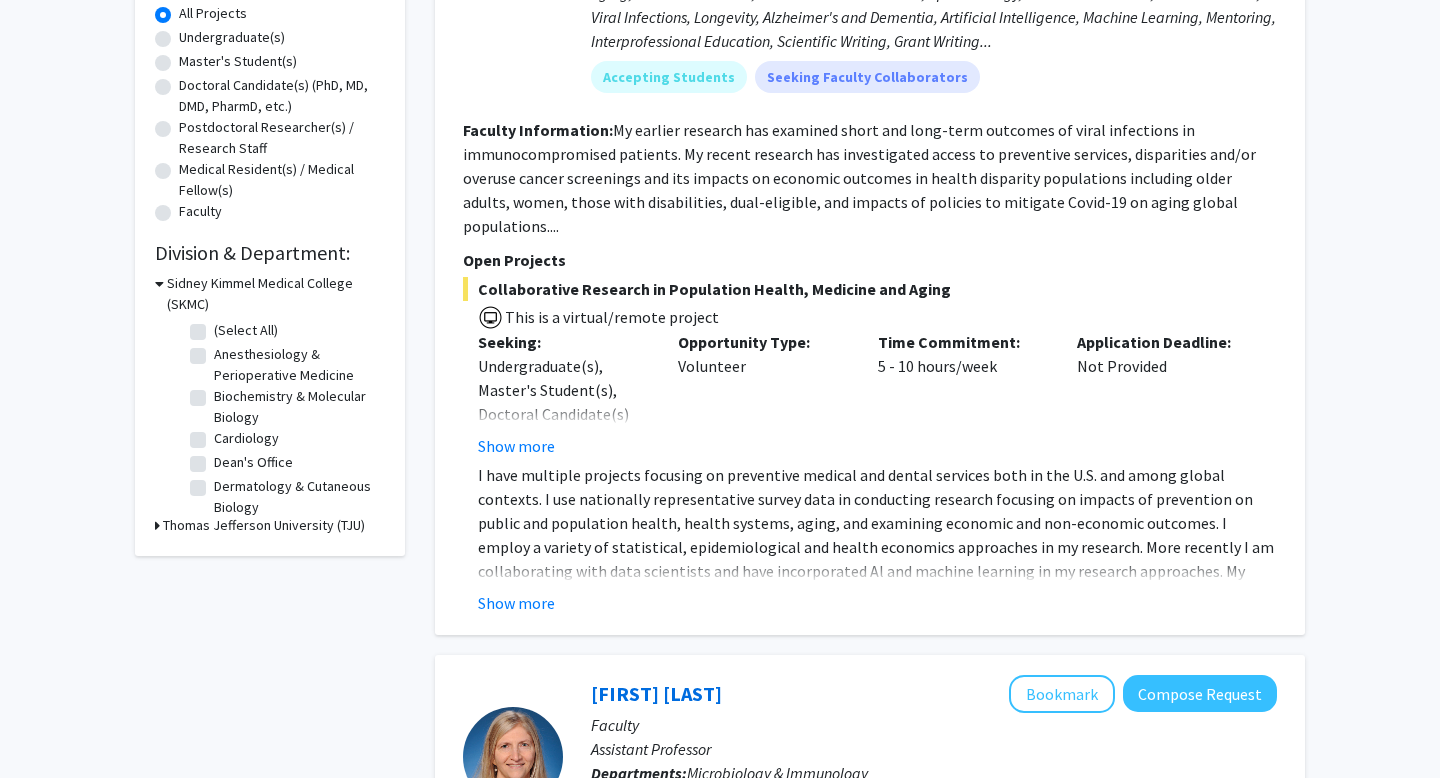 scroll, scrollTop: 380, scrollLeft: 0, axis: vertical 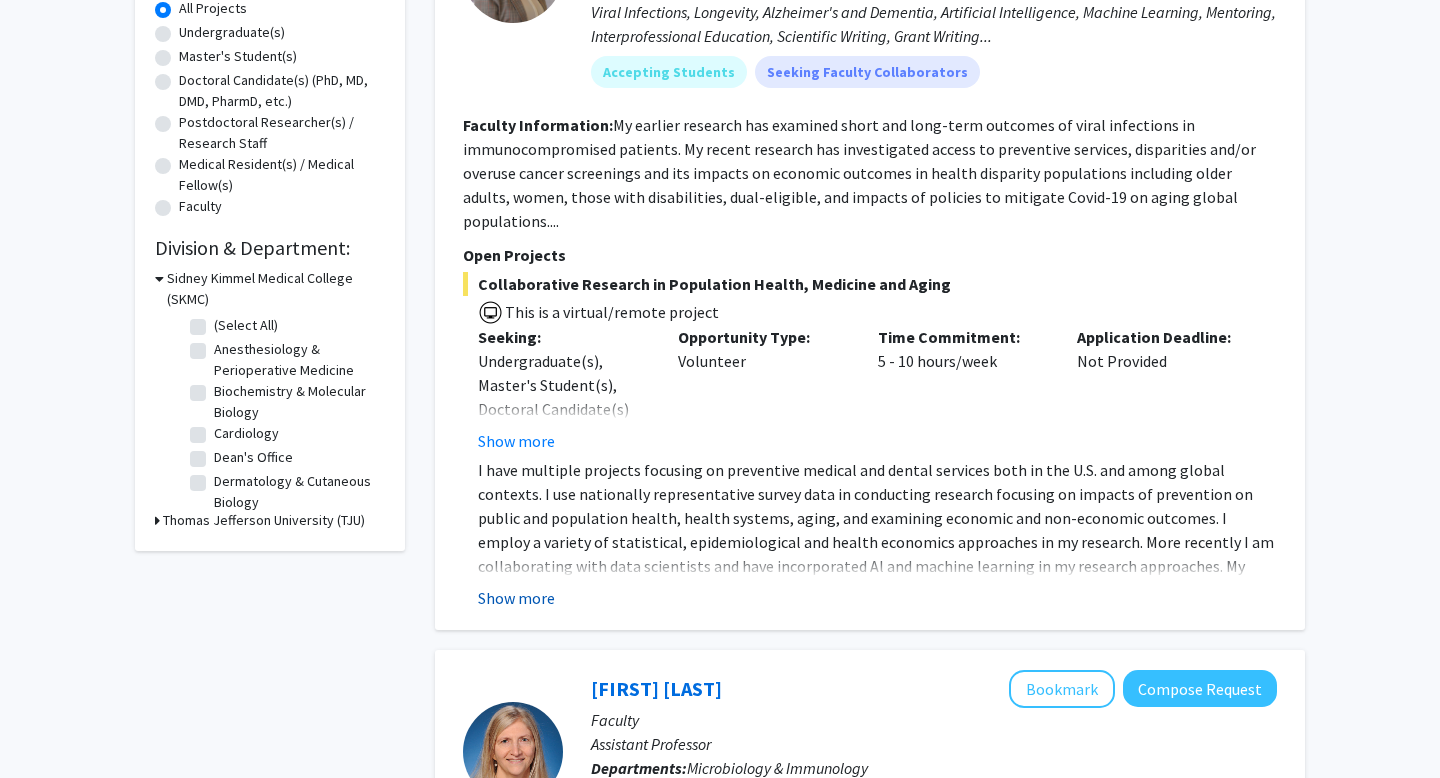 click on "Show more" 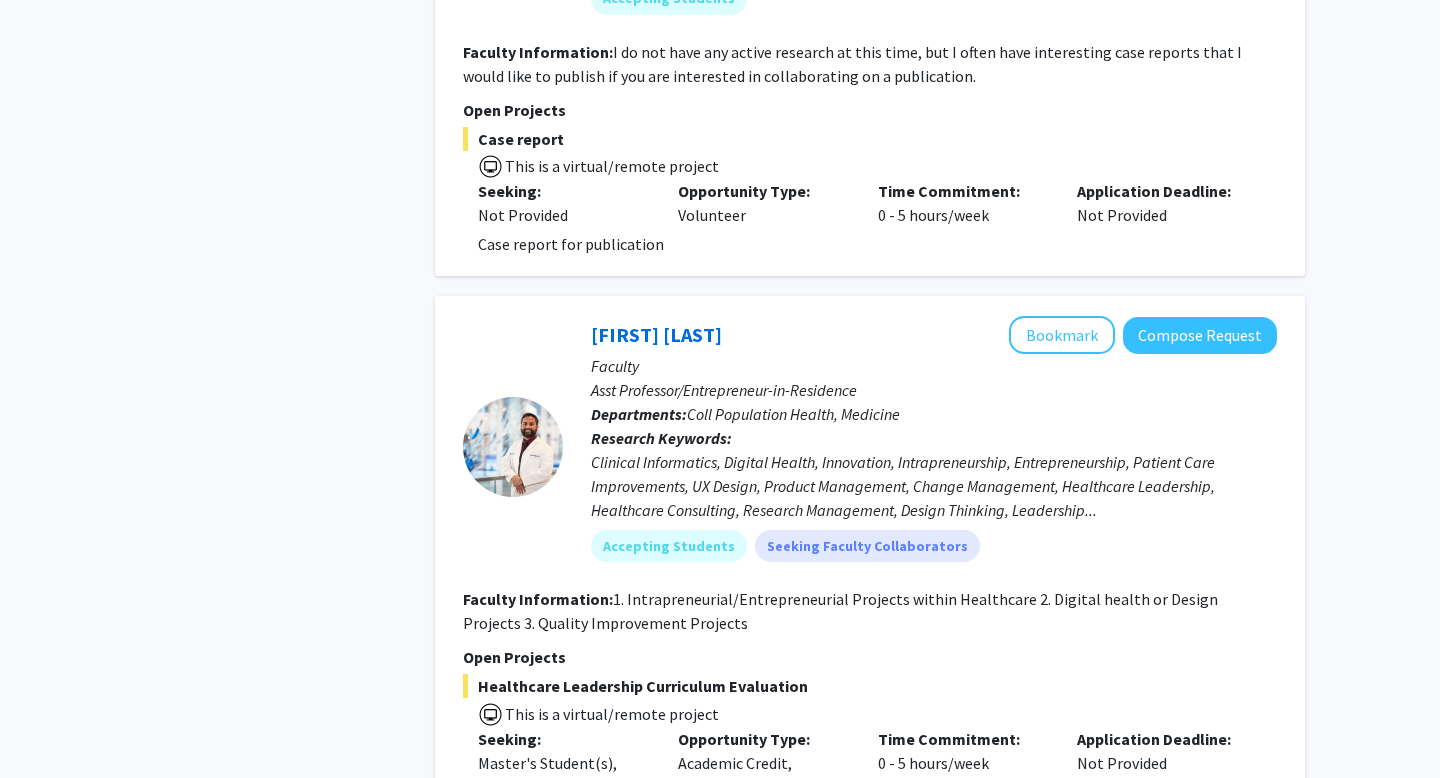 scroll, scrollTop: 7256, scrollLeft: 0, axis: vertical 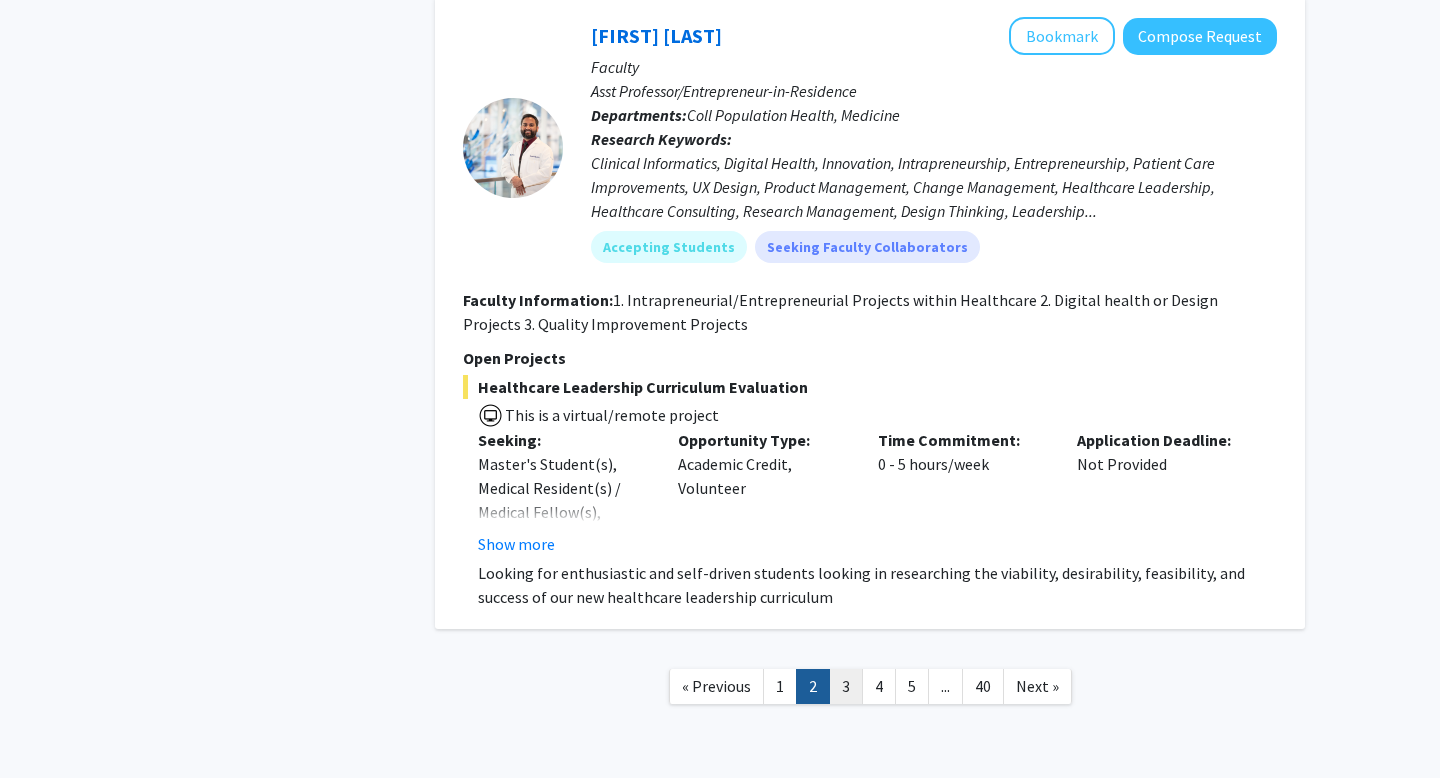 click on "3" 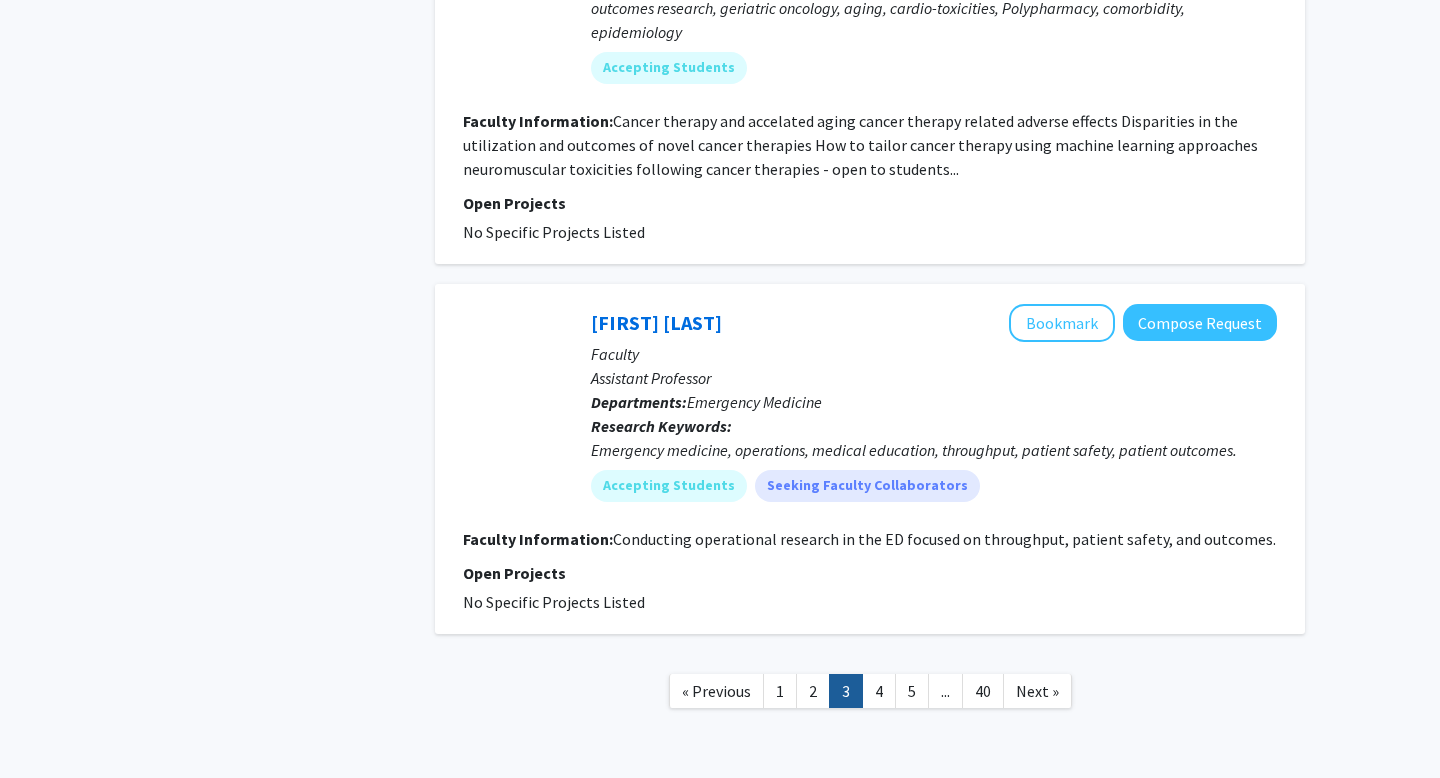 scroll, scrollTop: 5428, scrollLeft: 0, axis: vertical 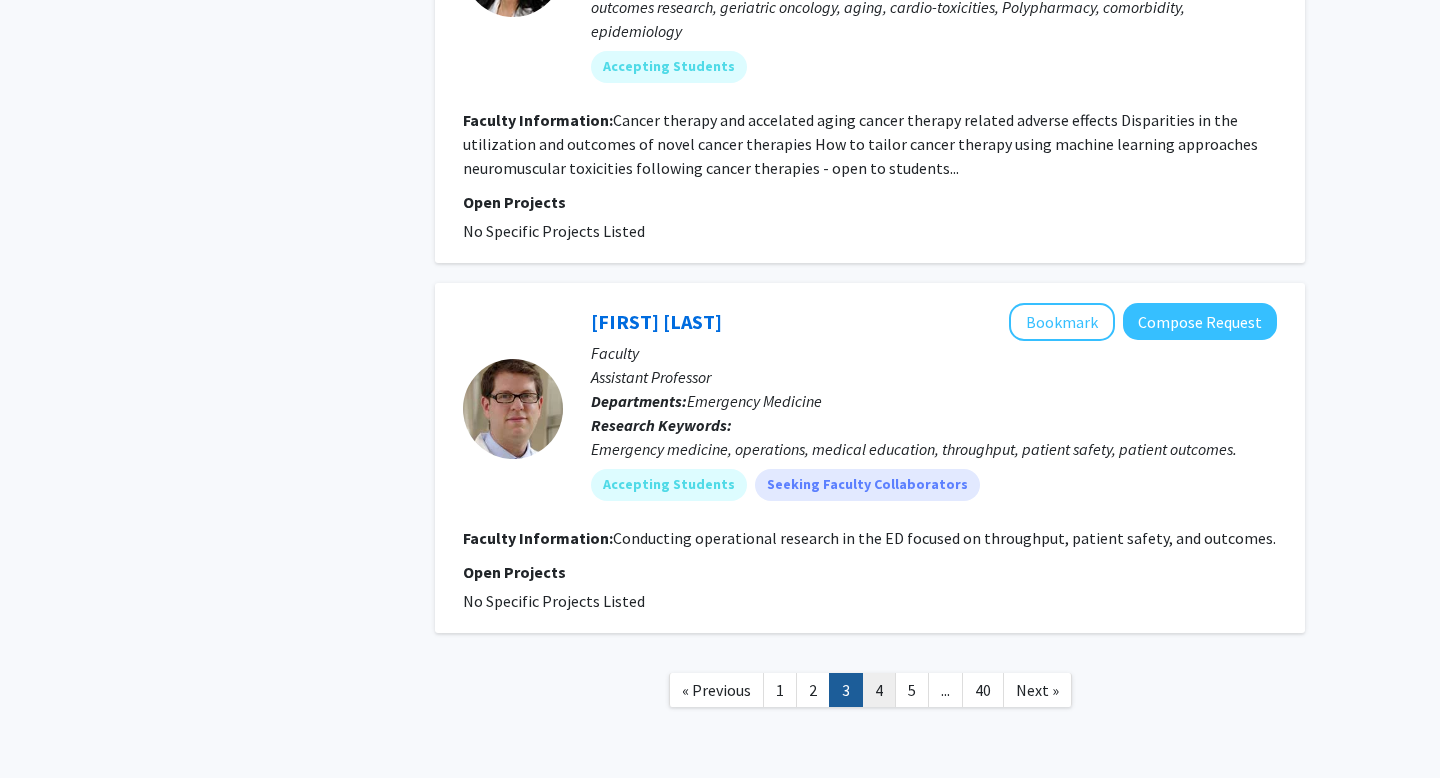 click on "4" 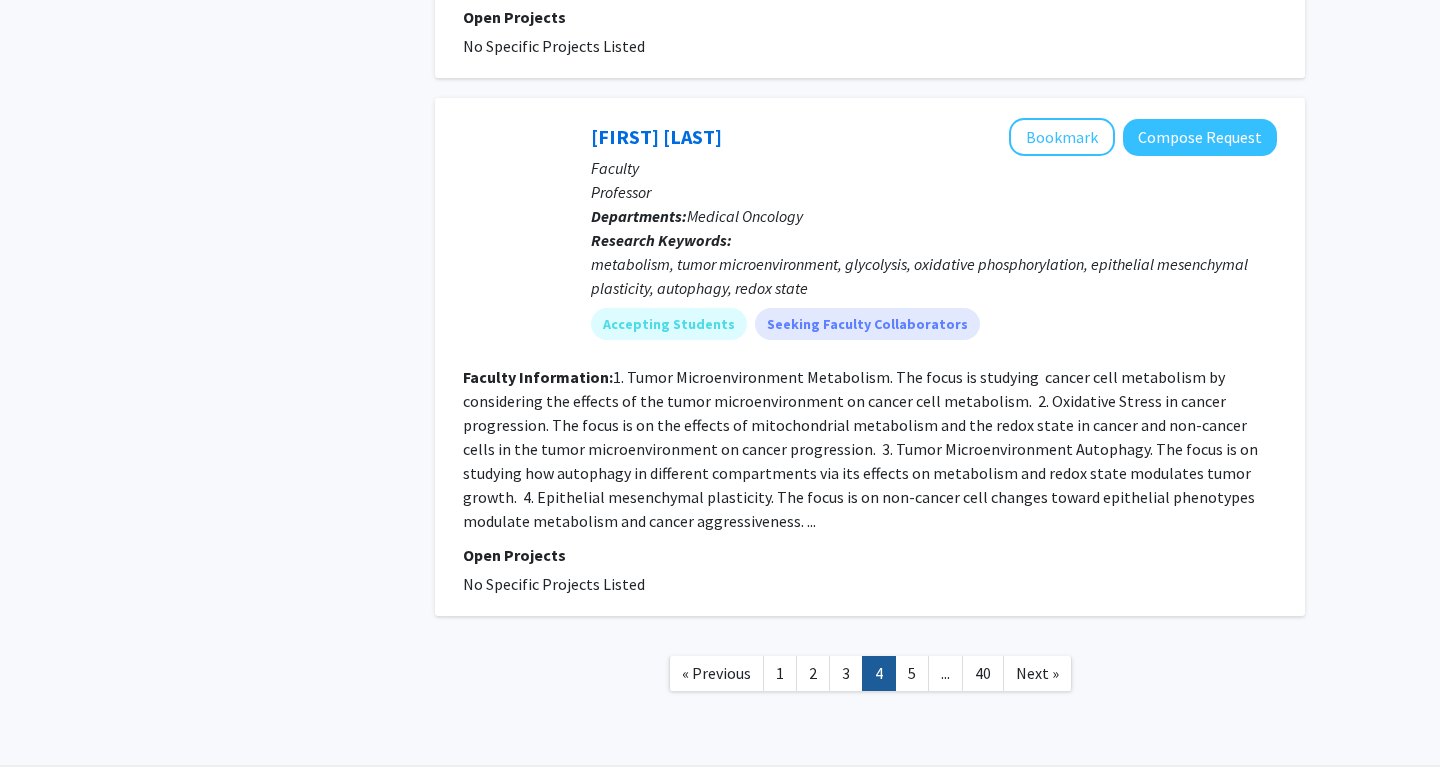 scroll, scrollTop: 4437, scrollLeft: 0, axis: vertical 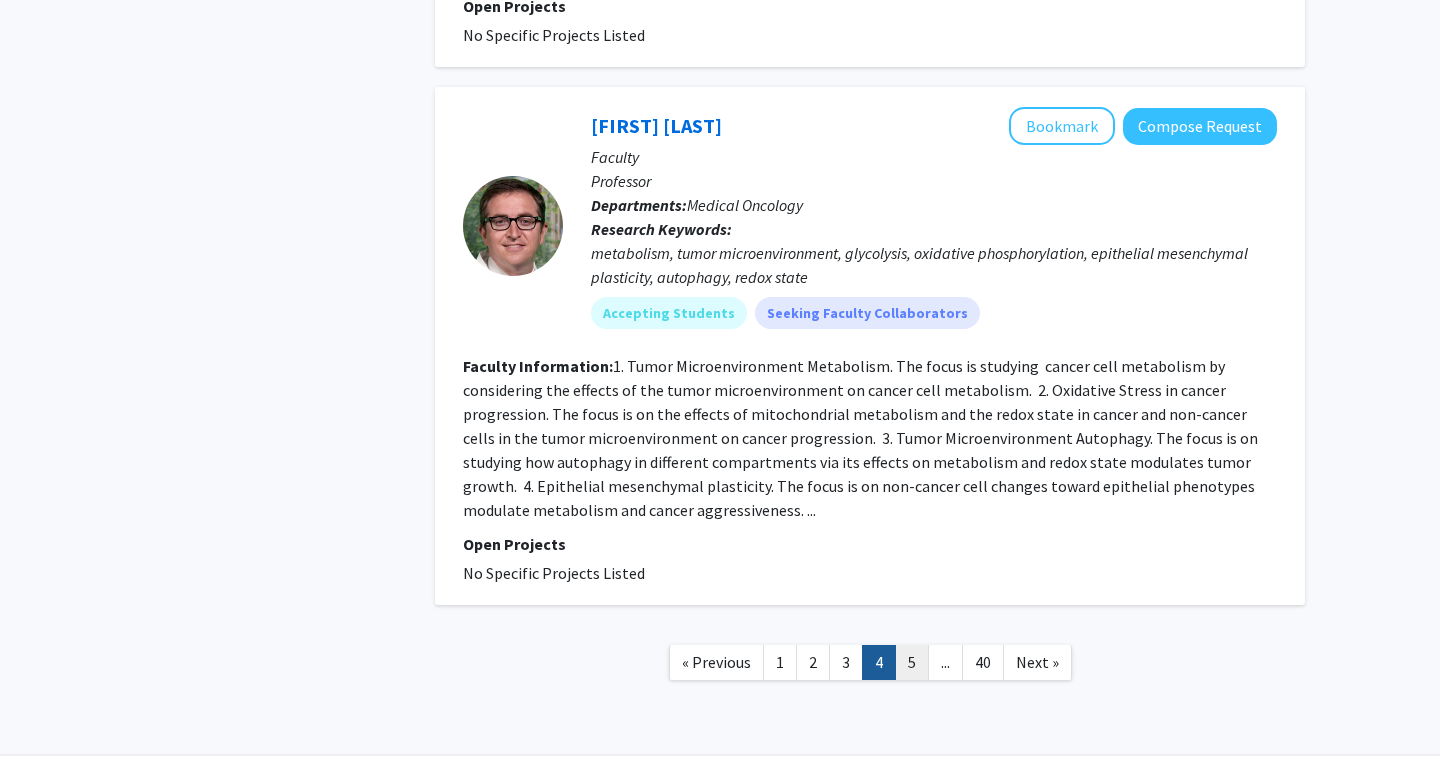 click on "5" 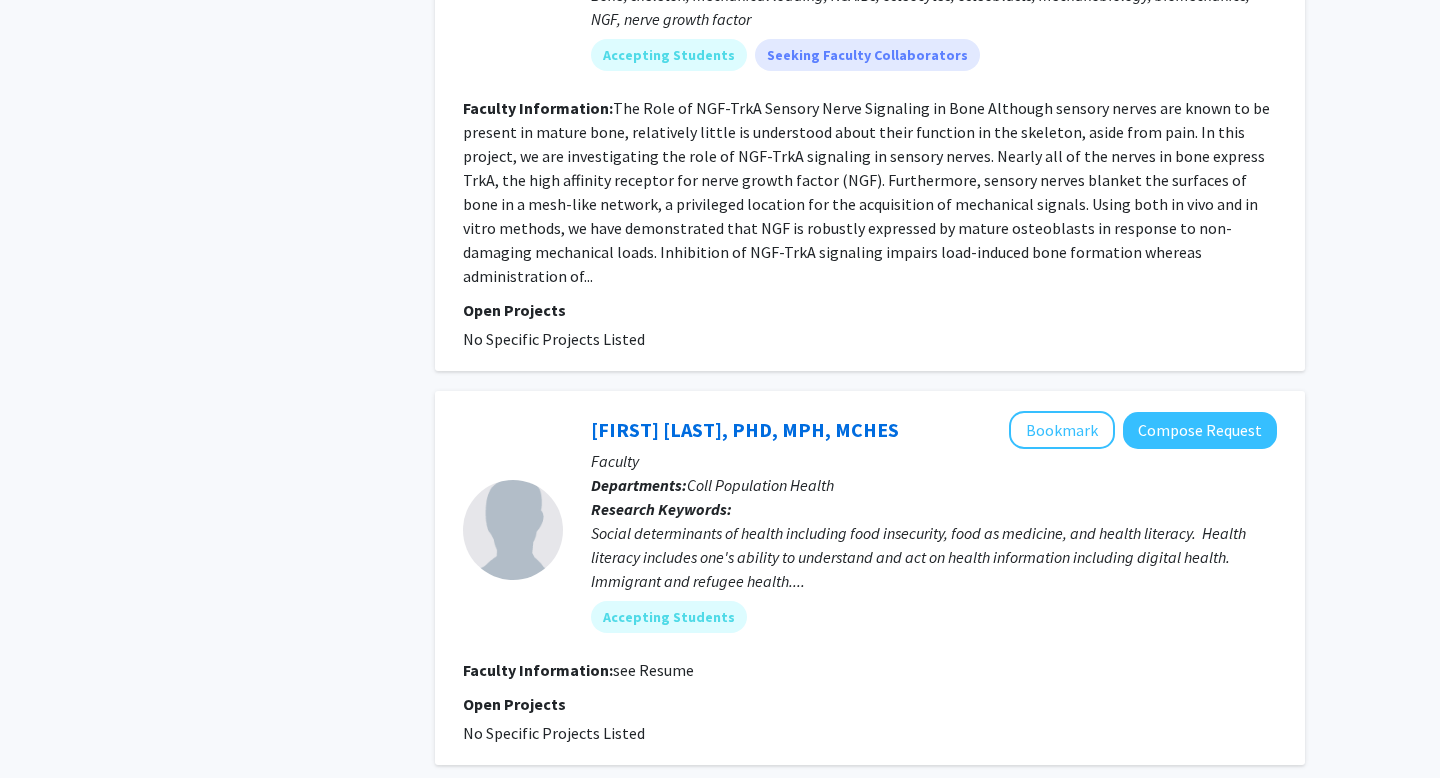 scroll, scrollTop: 3554, scrollLeft: 0, axis: vertical 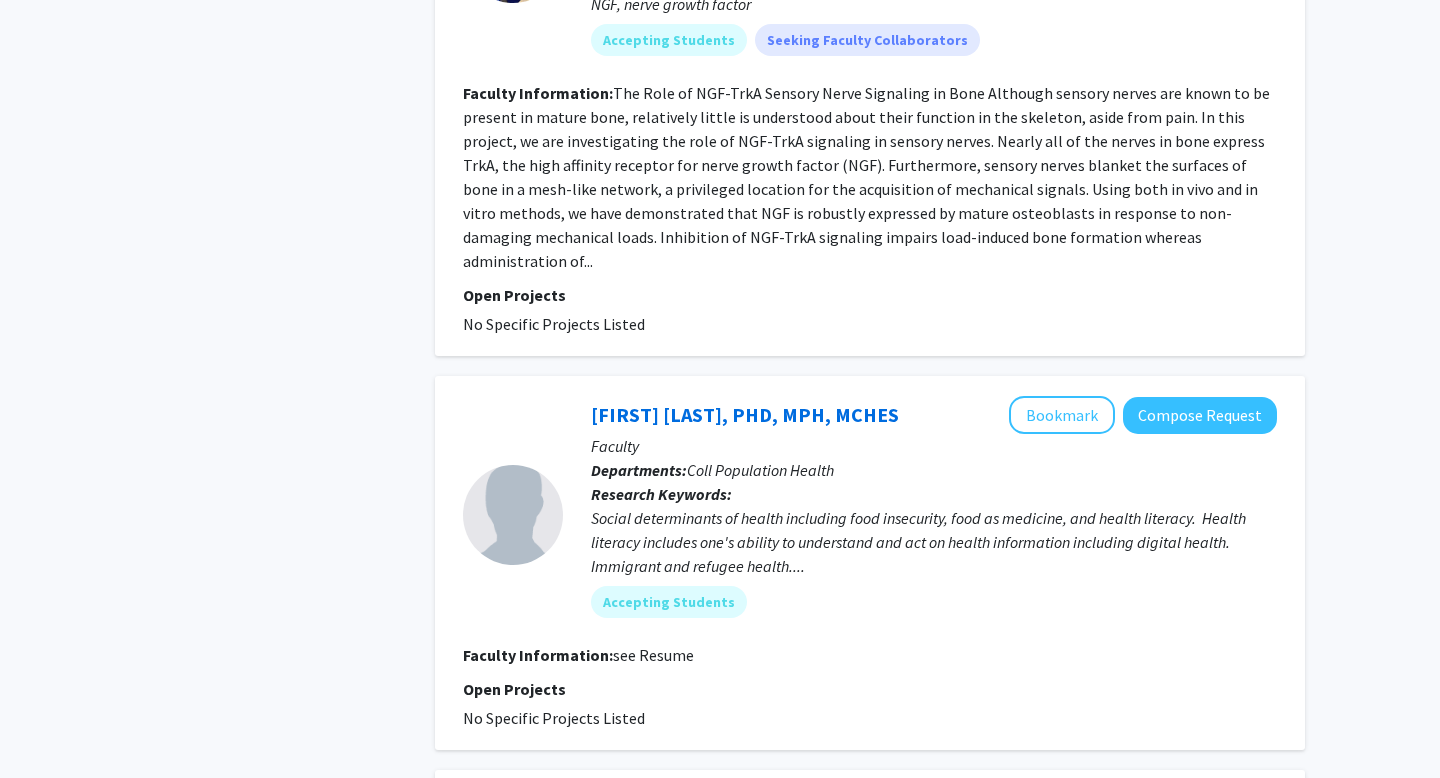 click on "Social determinants of health including food insecurity, food as medicine, and health literacy.  Health literacy includes one's ability to understand and act on health information including digital health.   Immigrant and refugee health...." 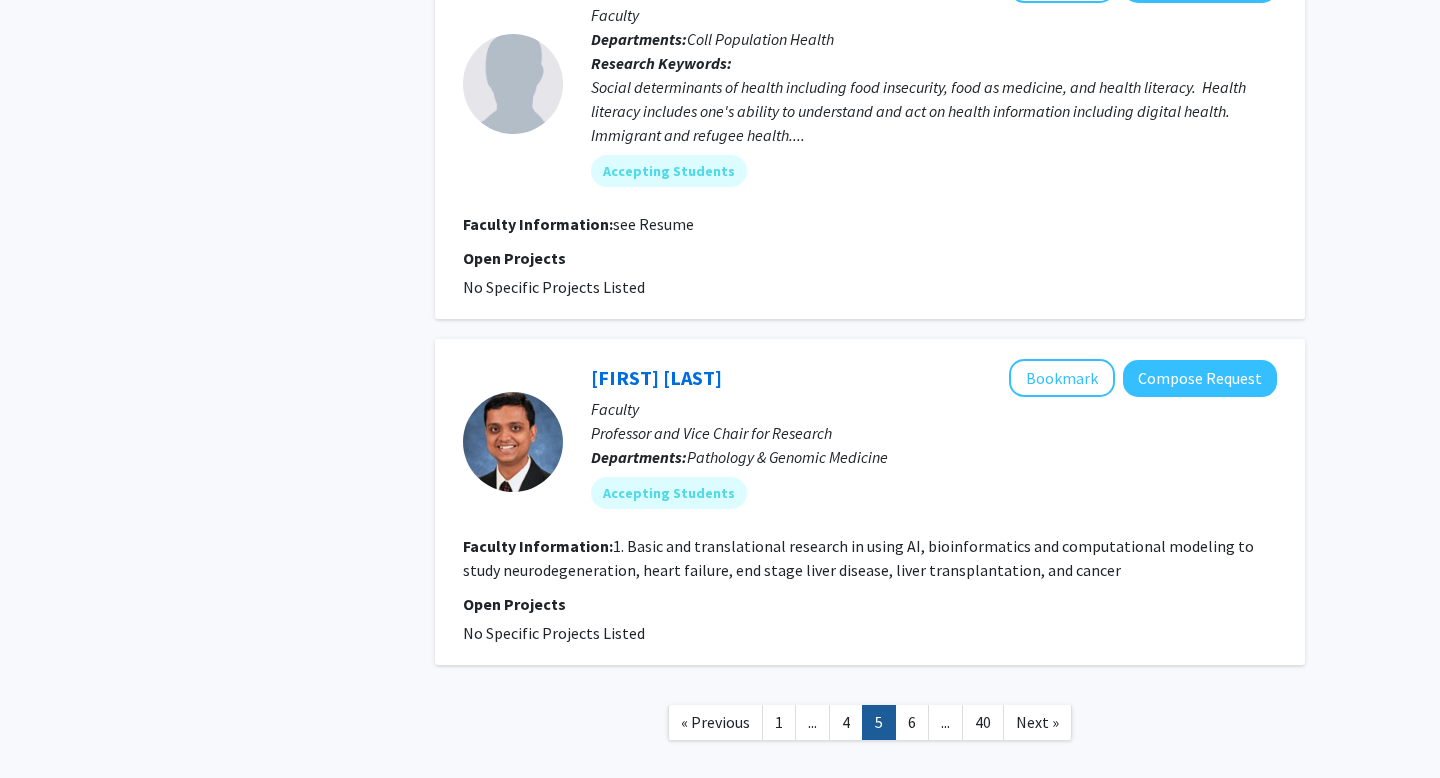scroll, scrollTop: 4021, scrollLeft: 0, axis: vertical 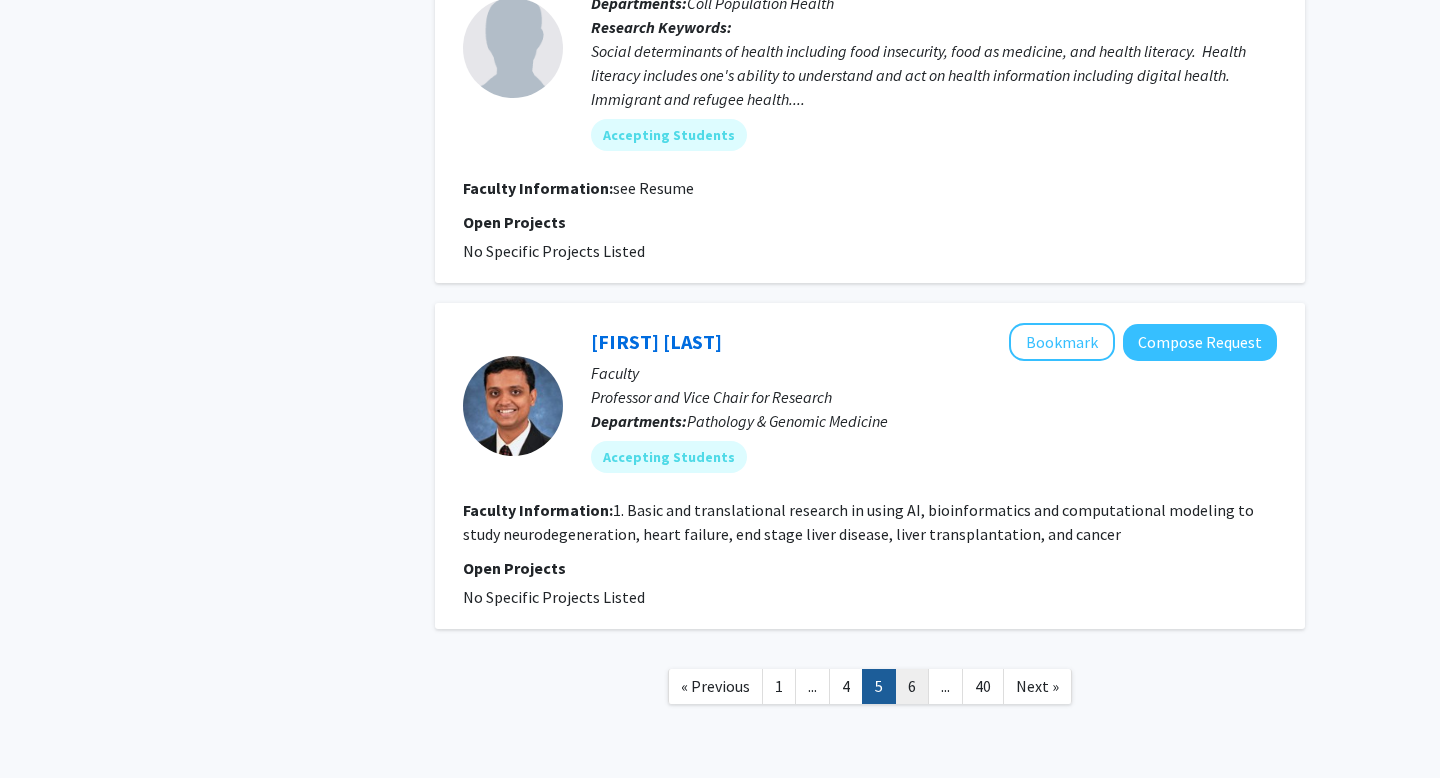 click on "6" 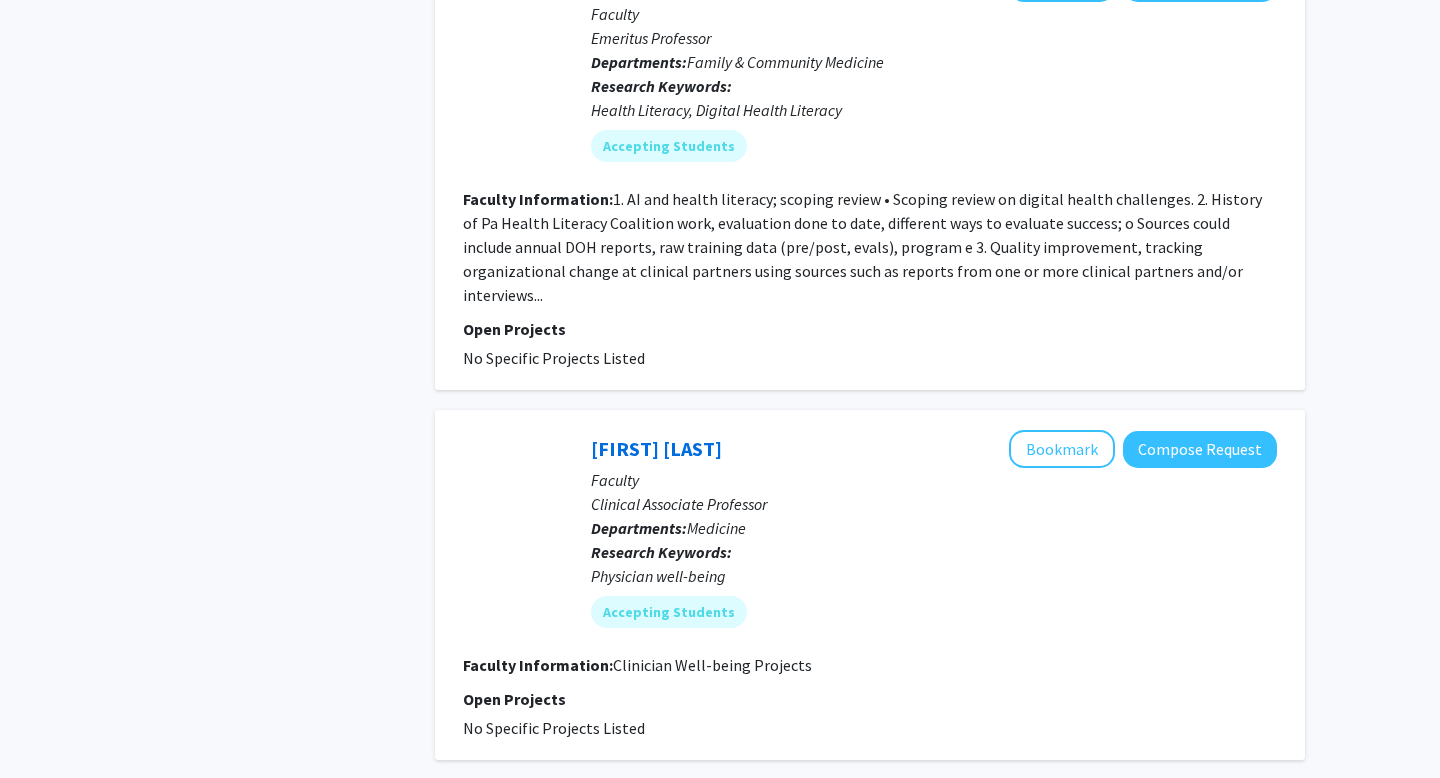 scroll, scrollTop: 4077, scrollLeft: 0, axis: vertical 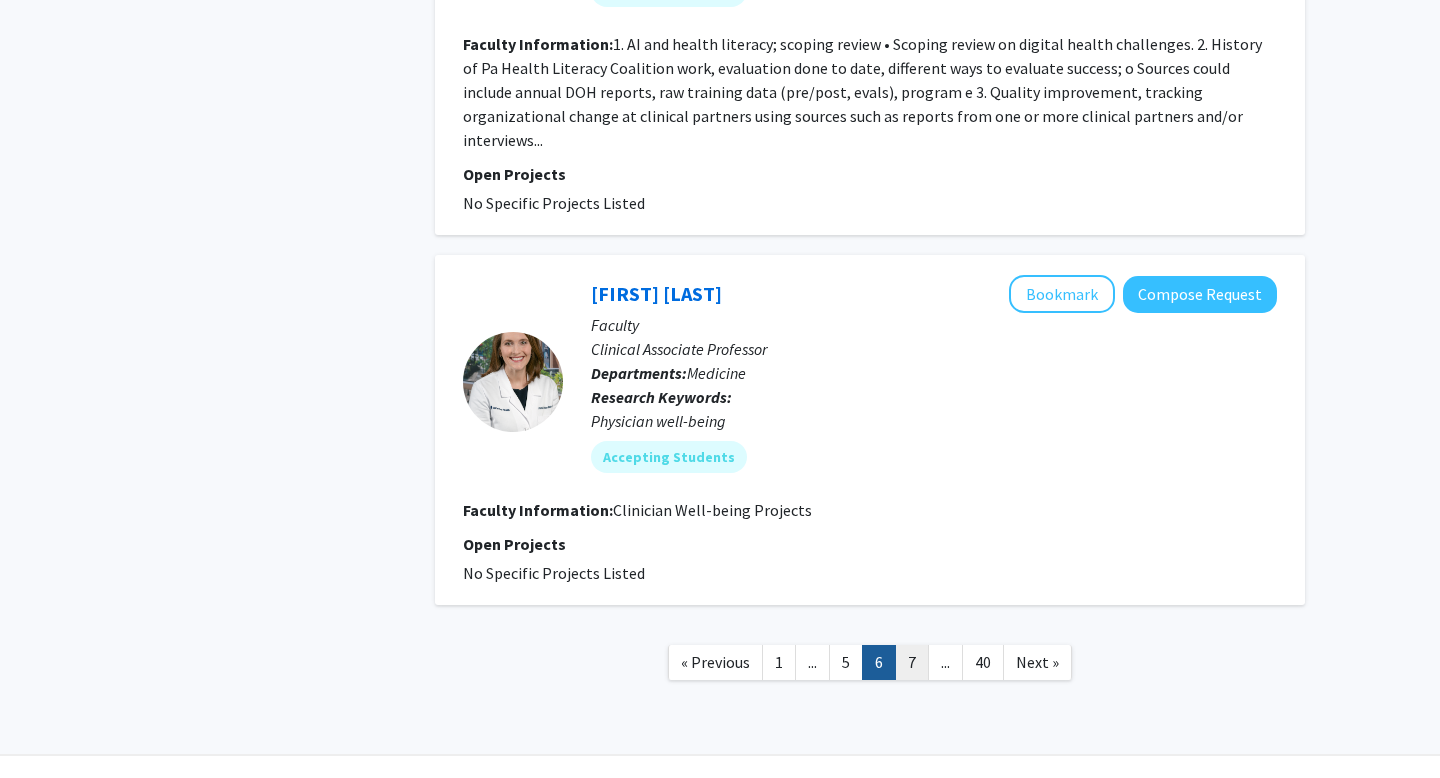 click on "7" 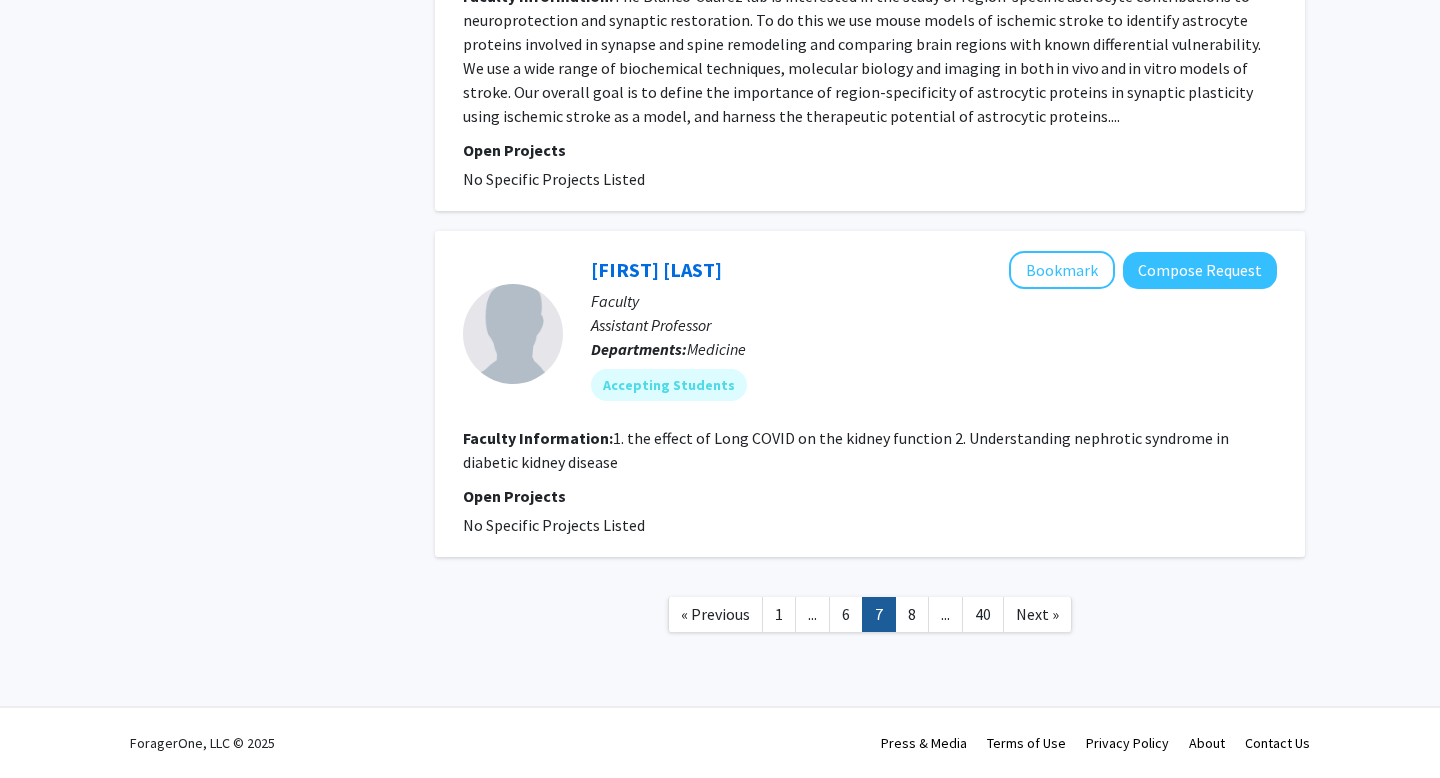 scroll, scrollTop: 4411, scrollLeft: 0, axis: vertical 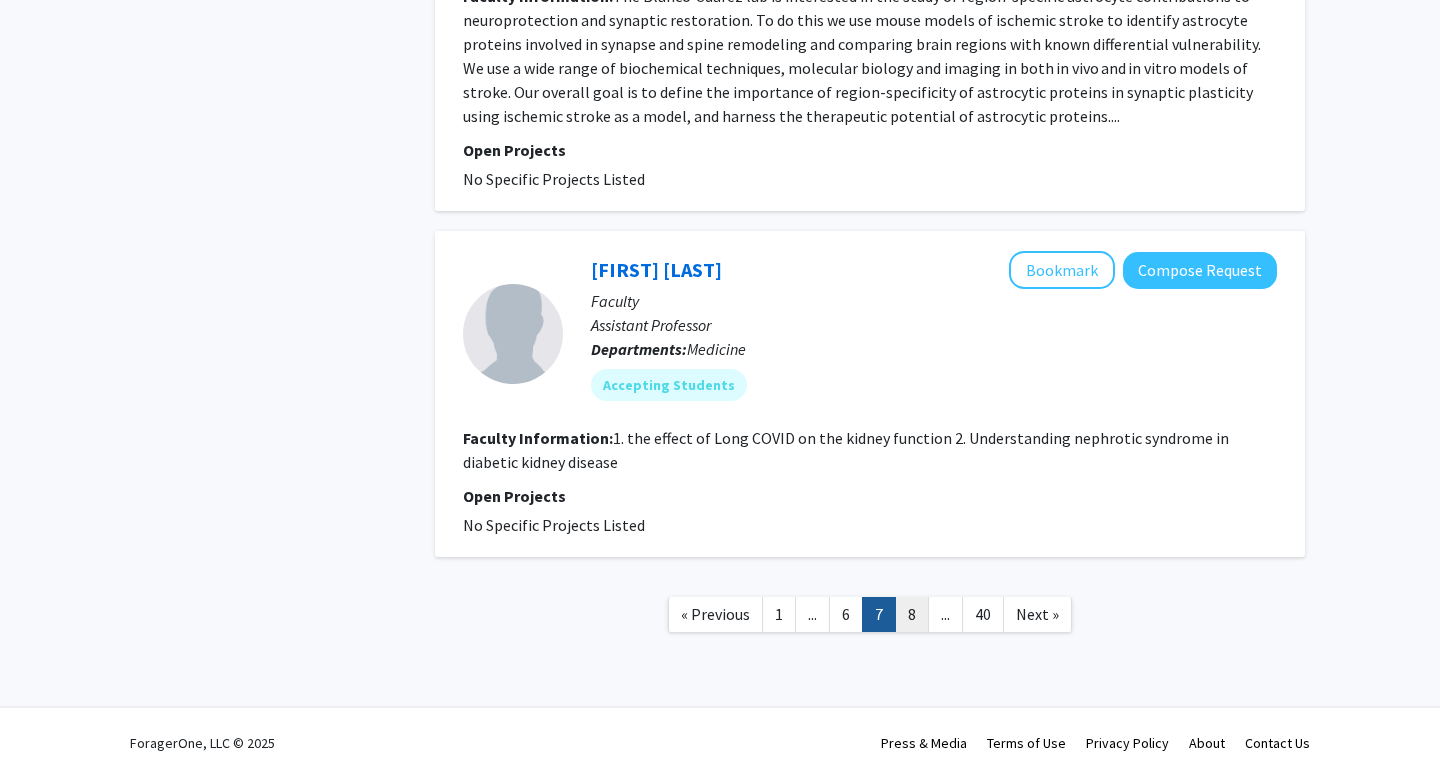 click on "8" 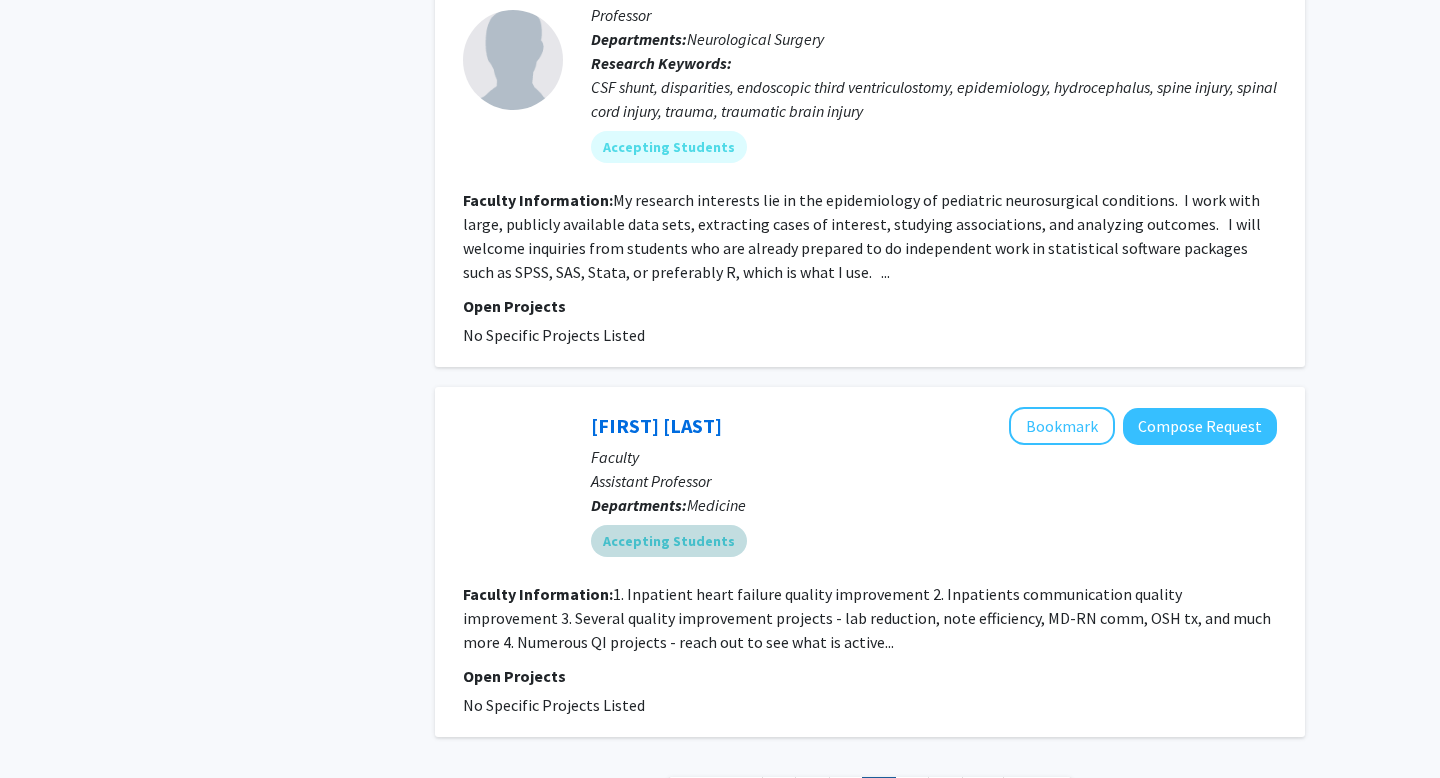 scroll, scrollTop: 4116, scrollLeft: 0, axis: vertical 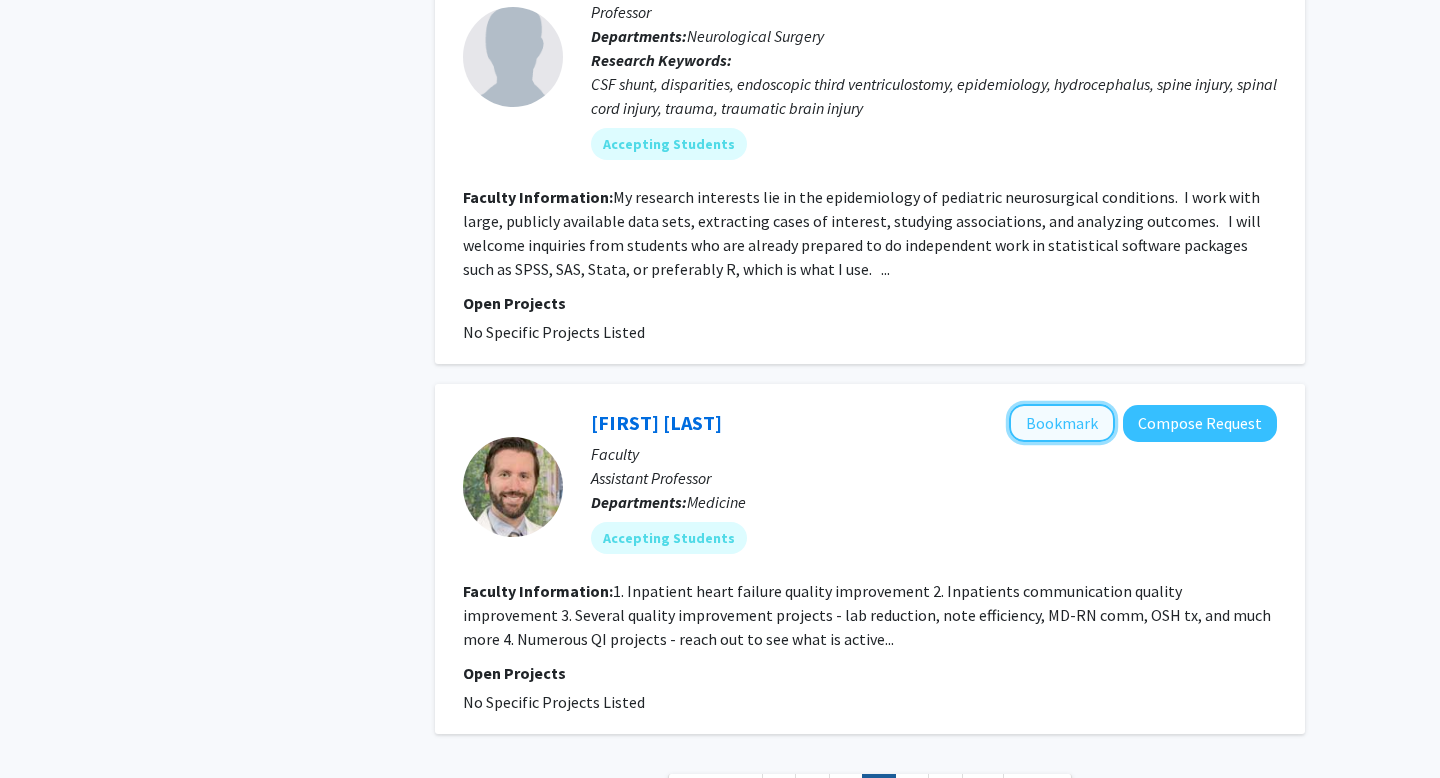 click on "Bookmark" 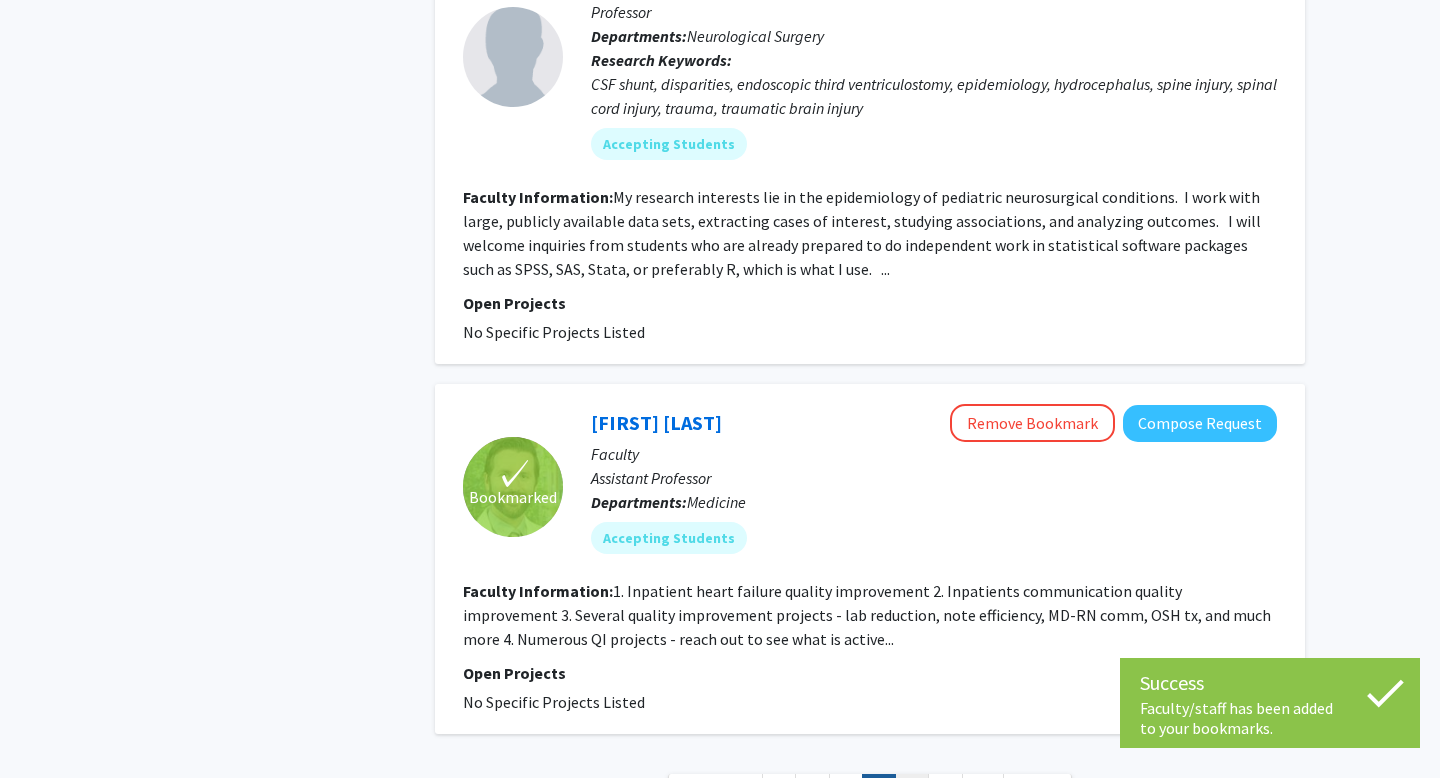 click on "9" 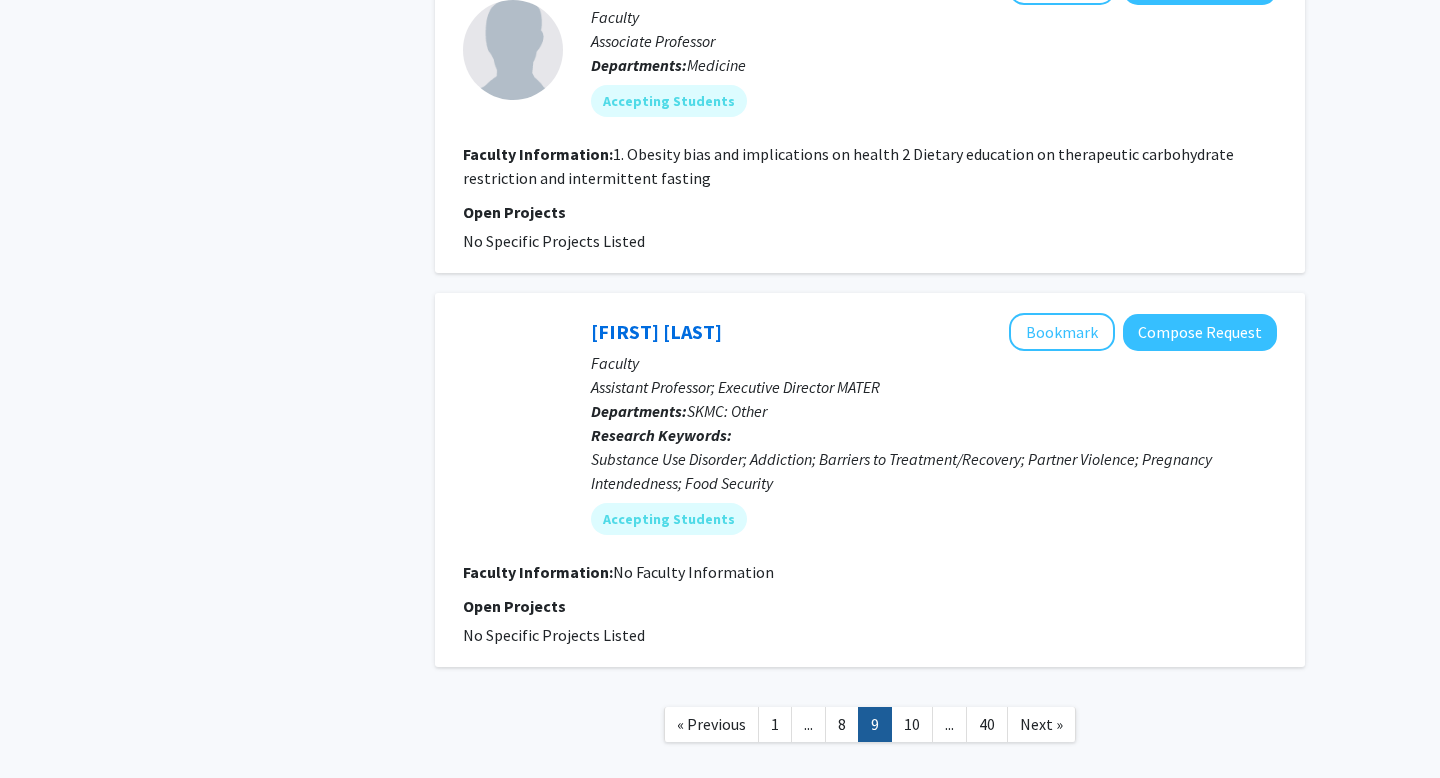 scroll, scrollTop: 3614, scrollLeft: 0, axis: vertical 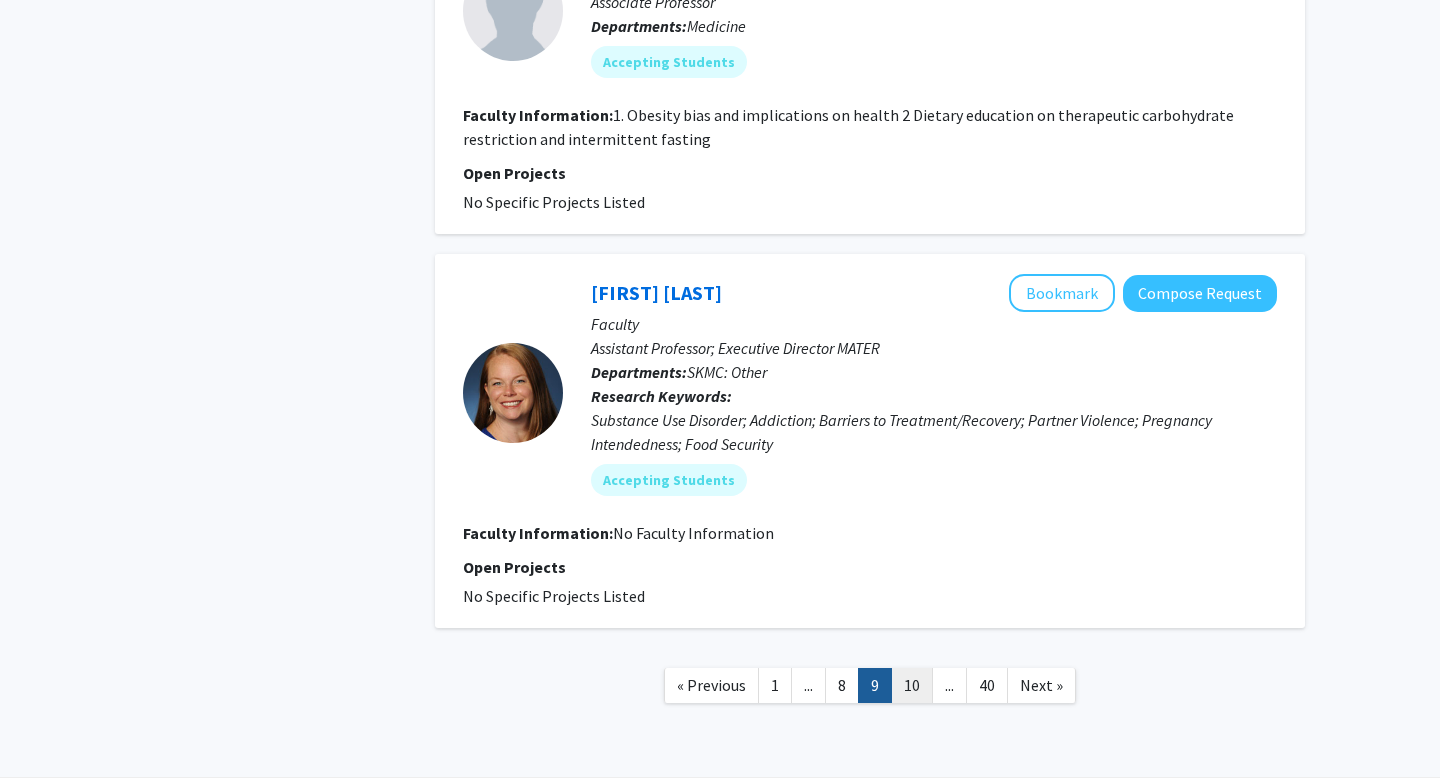 click on "10" 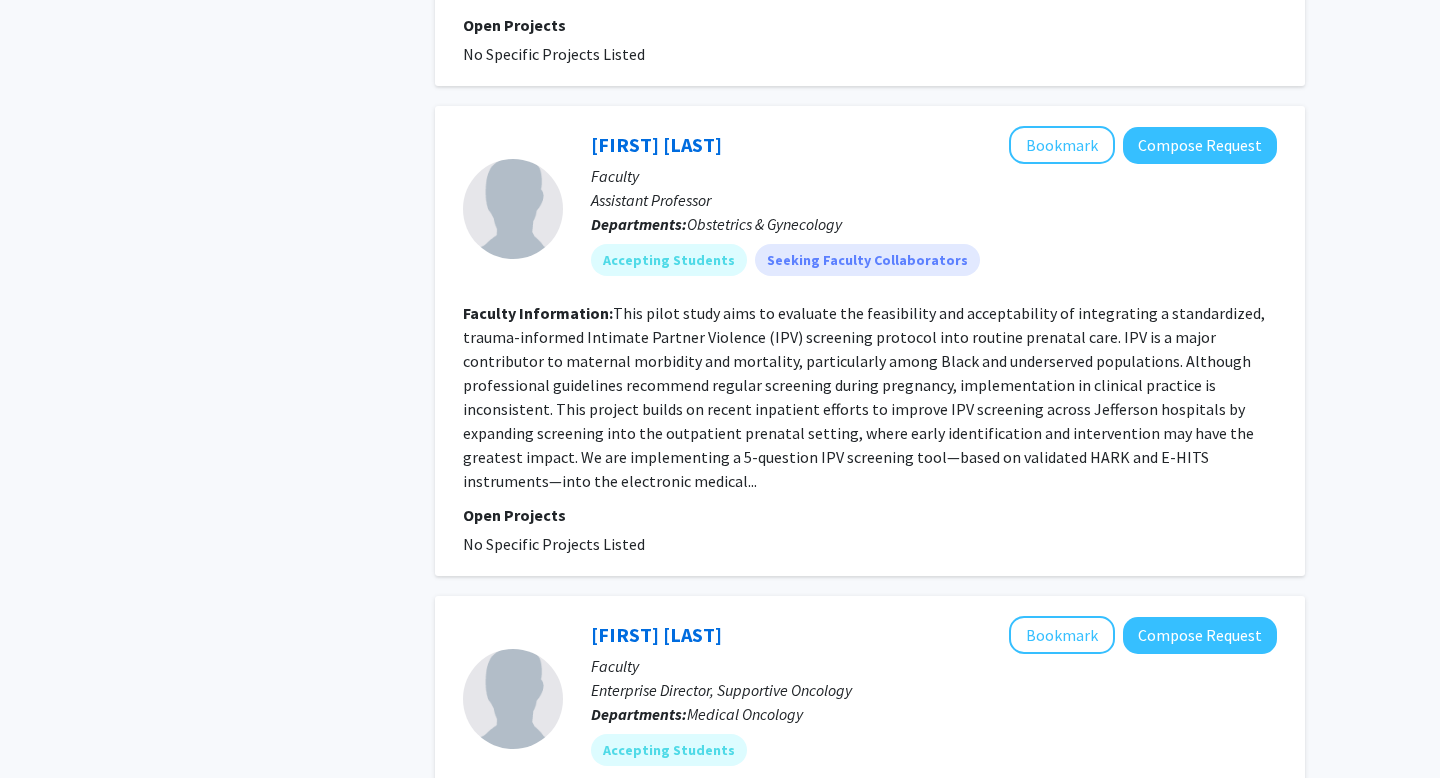scroll, scrollTop: 1562, scrollLeft: 0, axis: vertical 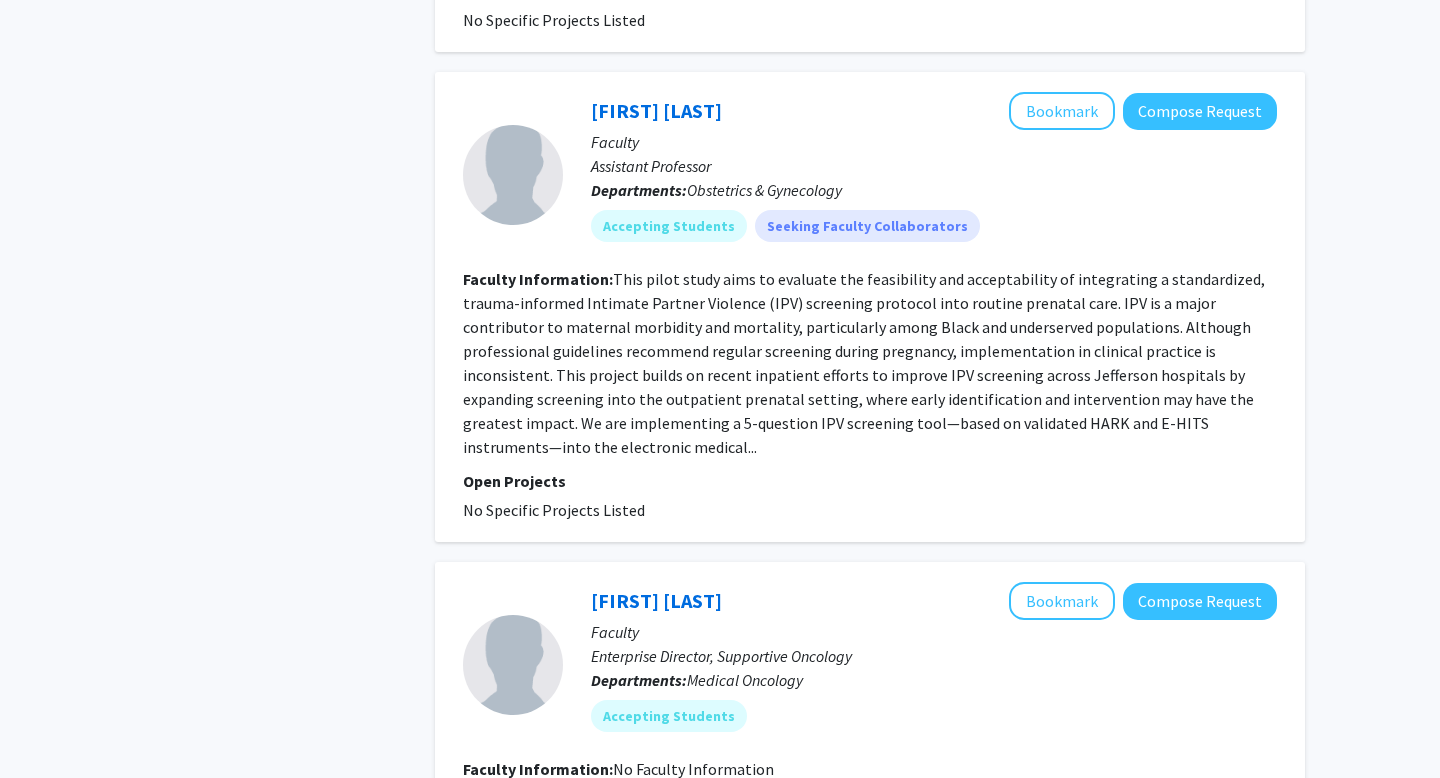 click on "This pilot study aims to evaluate the feasibility and acceptability of integrating a standardized, trauma-informed Intimate Partner Violence (IPV) screening protocol into routine prenatal care. IPV is a major contributor to maternal morbidity and mortality, particularly among Black and underserved populations. Although professional guidelines recommend regular screening during pregnancy, implementation in clinical practice is inconsistent. This project builds on recent inpatient efforts to improve IPV screening across Jefferson hospitals by expanding screening into the outpatient prenatal setting, where early identification and intervention may have the greatest impact. We are implementing a 5-question IPV screening tool—based on validated HARK and E-HITS instruments—into the electronic medical..." 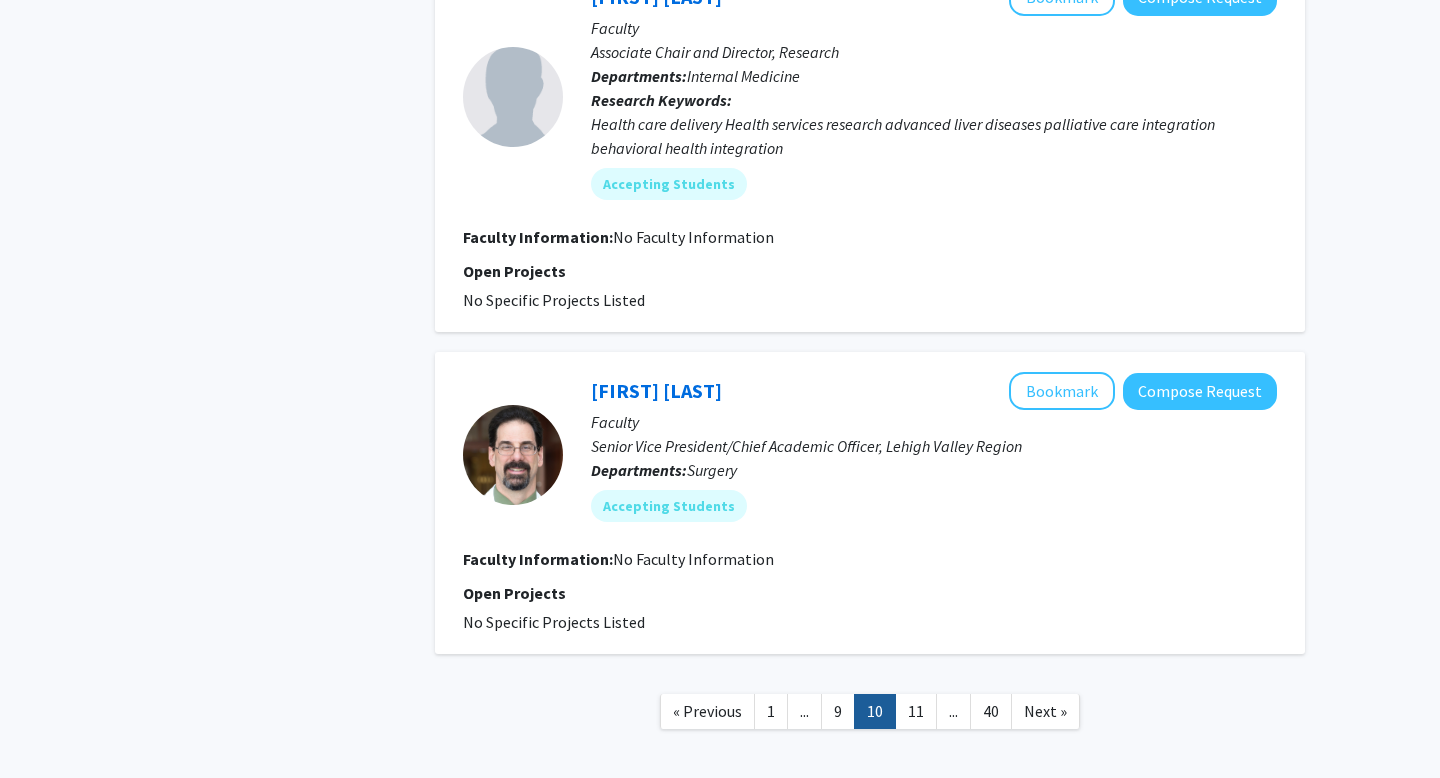 scroll, scrollTop: 3277, scrollLeft: 0, axis: vertical 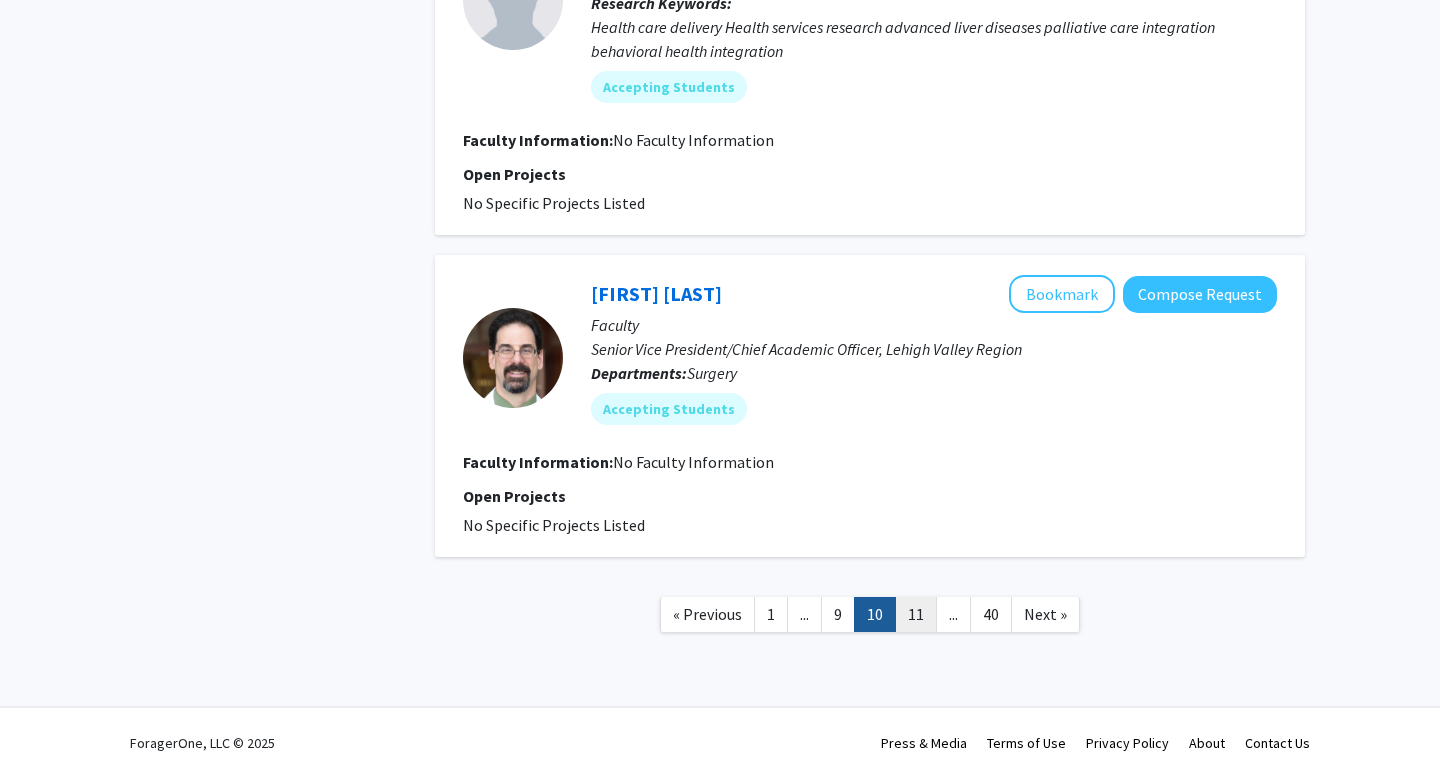 click on "11" 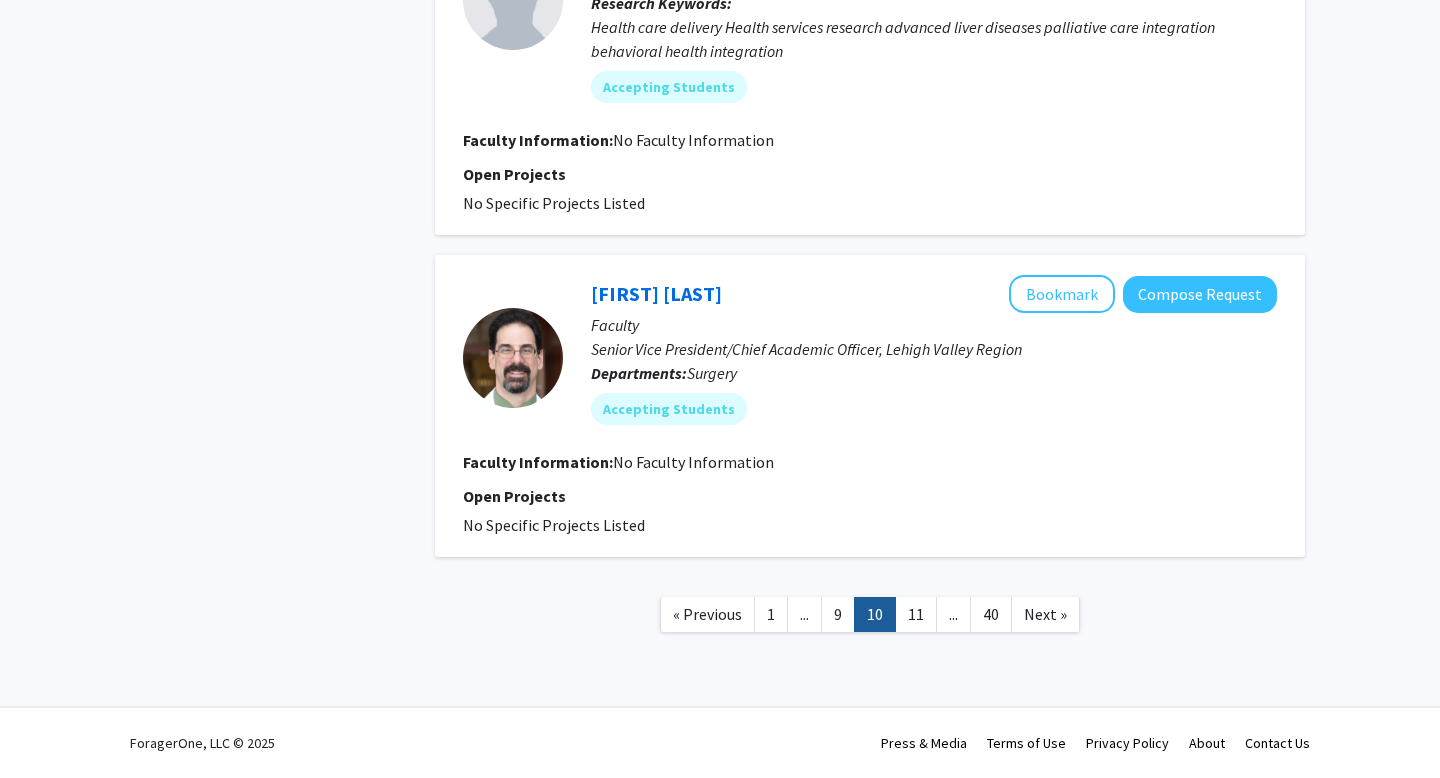 scroll, scrollTop: 0, scrollLeft: 0, axis: both 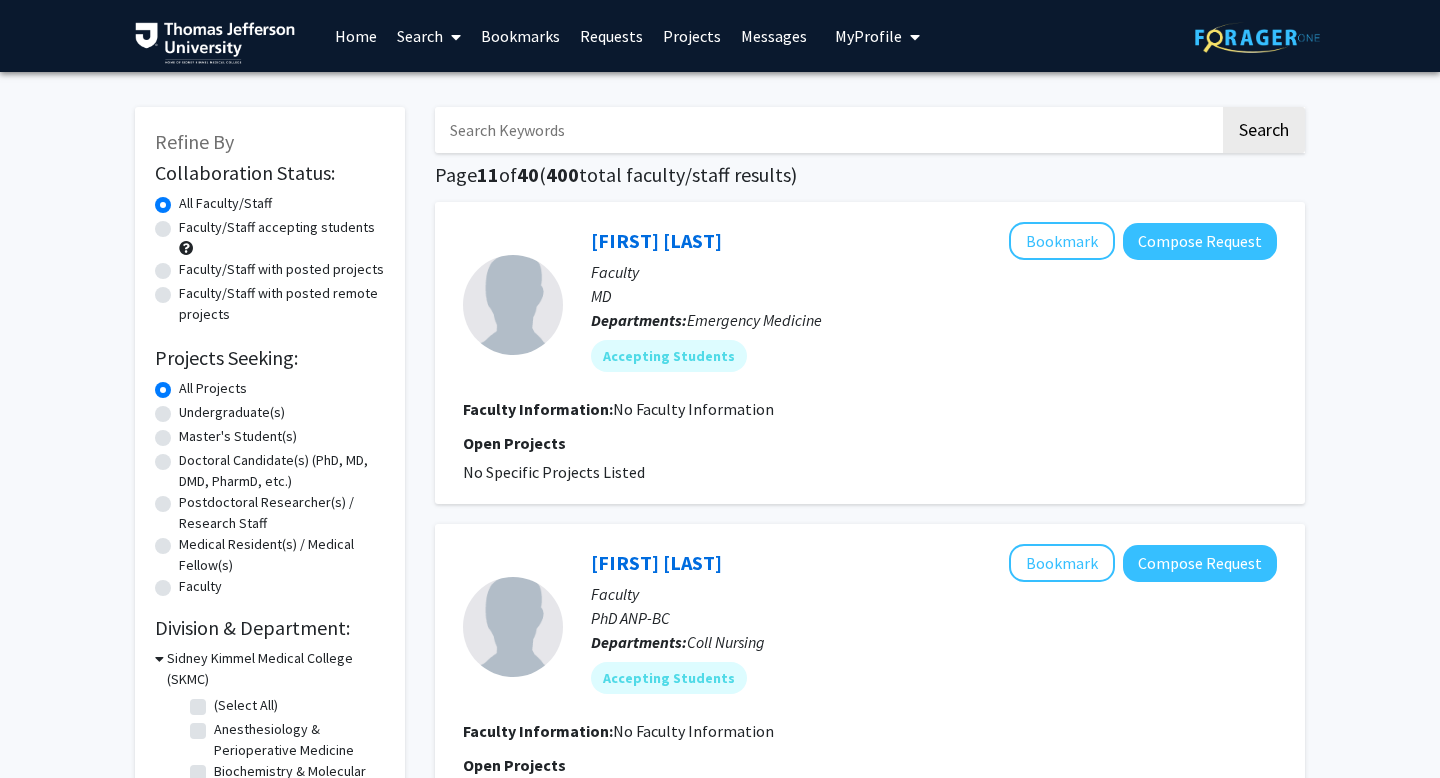click on "Faculty/Staff accepting students" 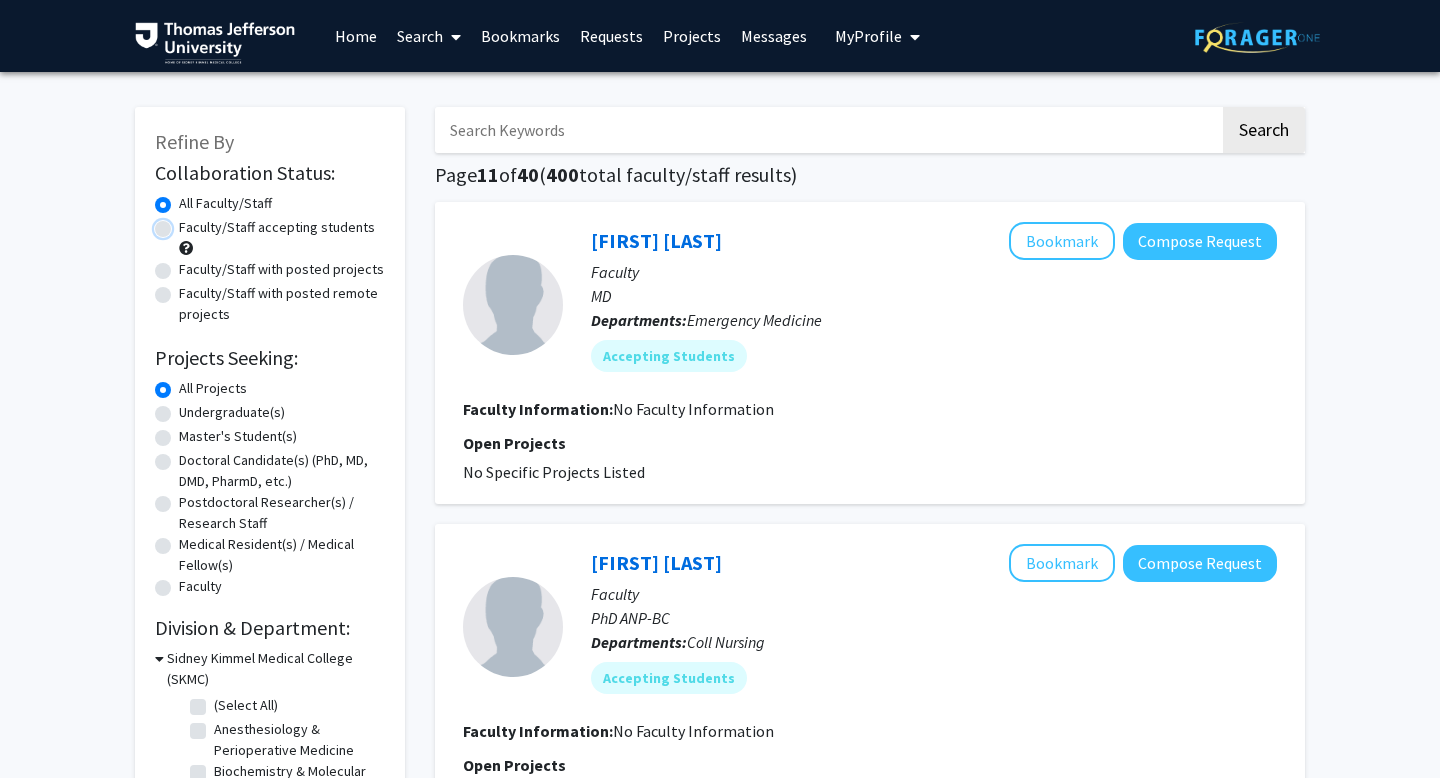 click on "Faculty/Staff accepting students" at bounding box center (185, 223) 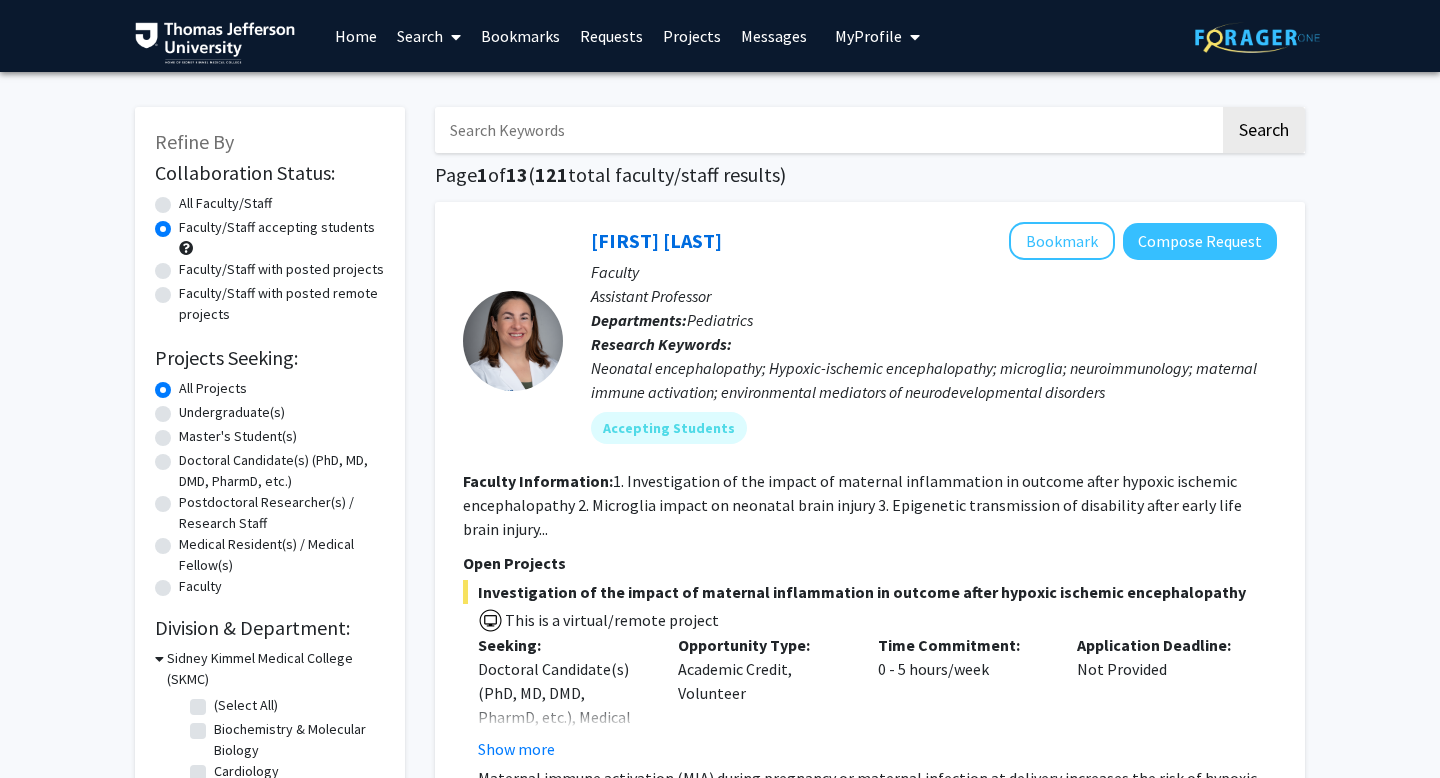 click on "Faculty/Staff with posted projects" 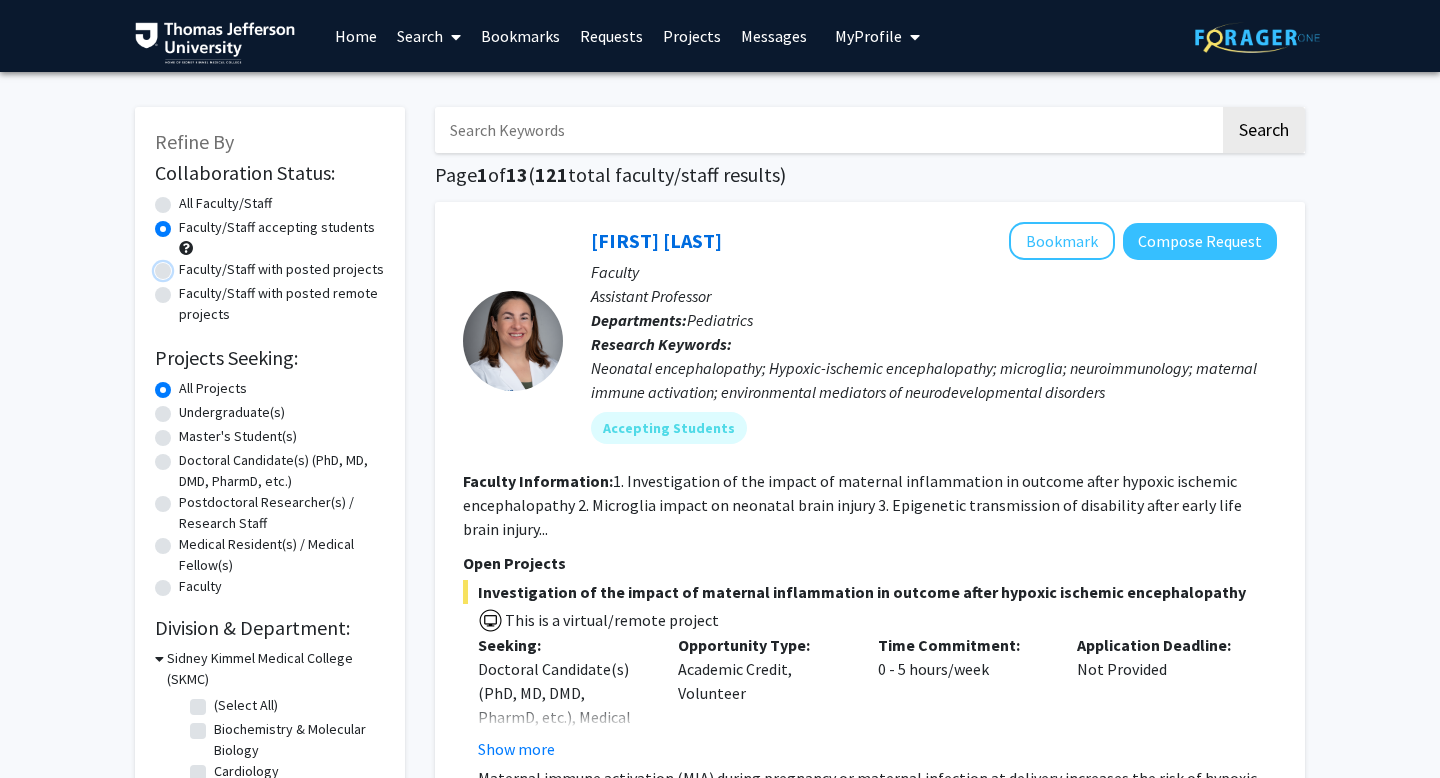 click on "Faculty/Staff with posted projects" at bounding box center (185, 265) 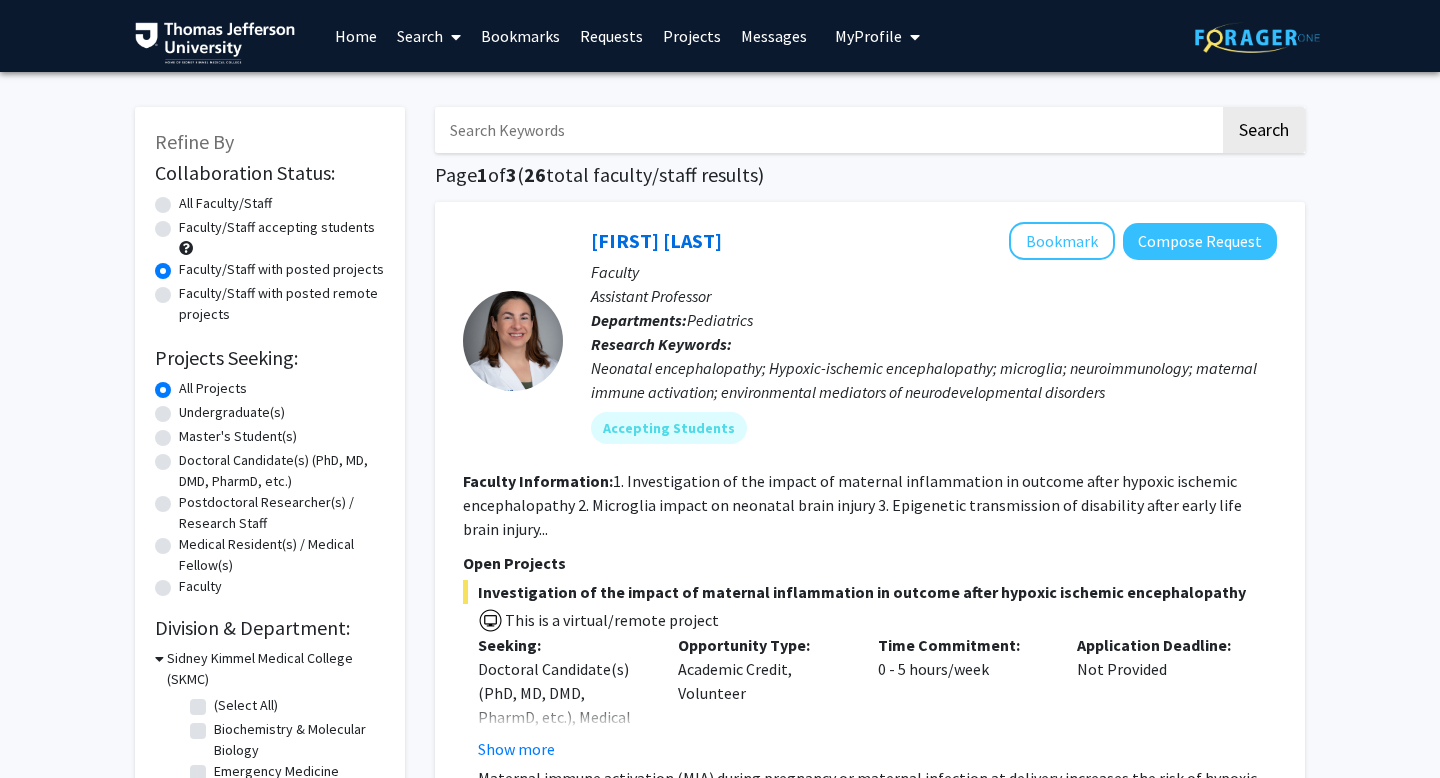 click on "Faculty/Staff accepting students" 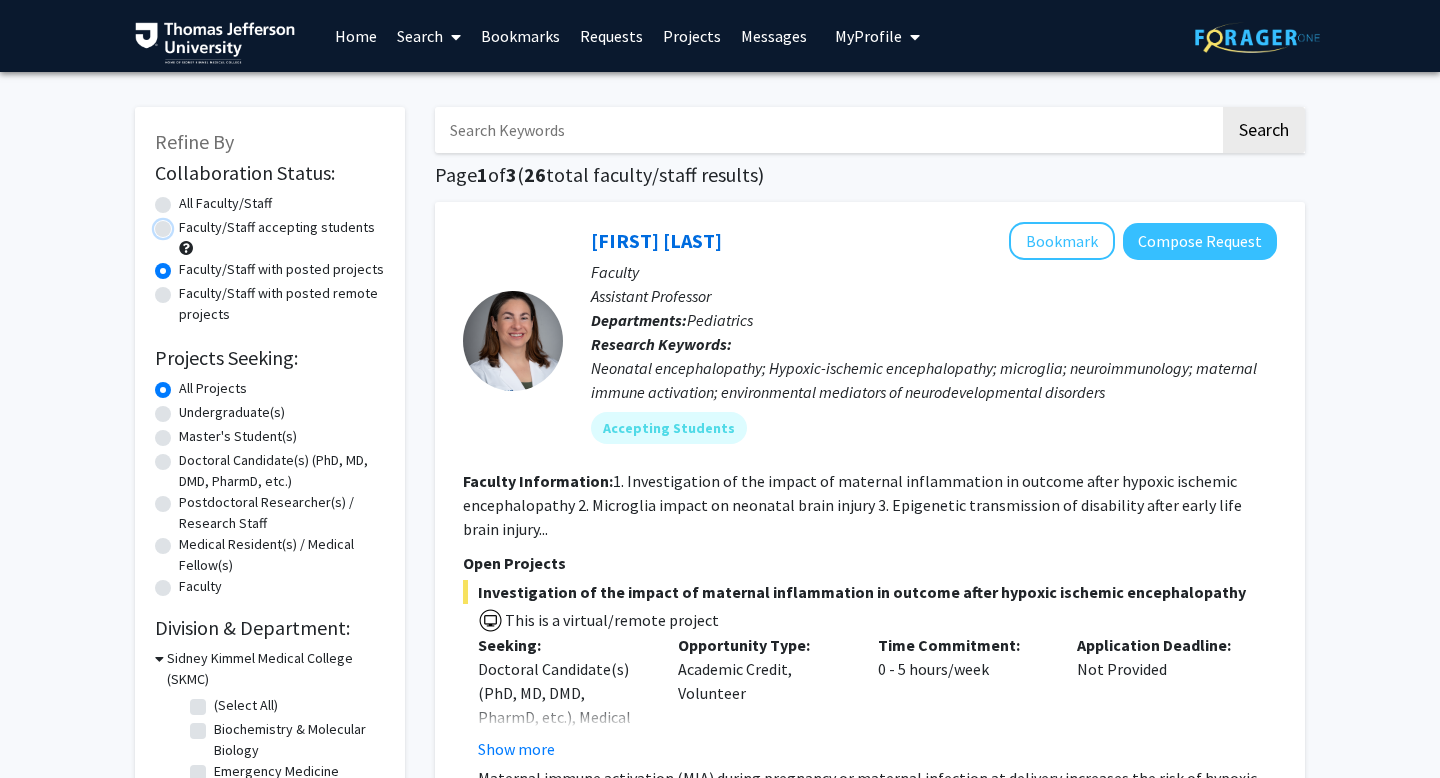 click on "Faculty/Staff accepting students" at bounding box center [185, 223] 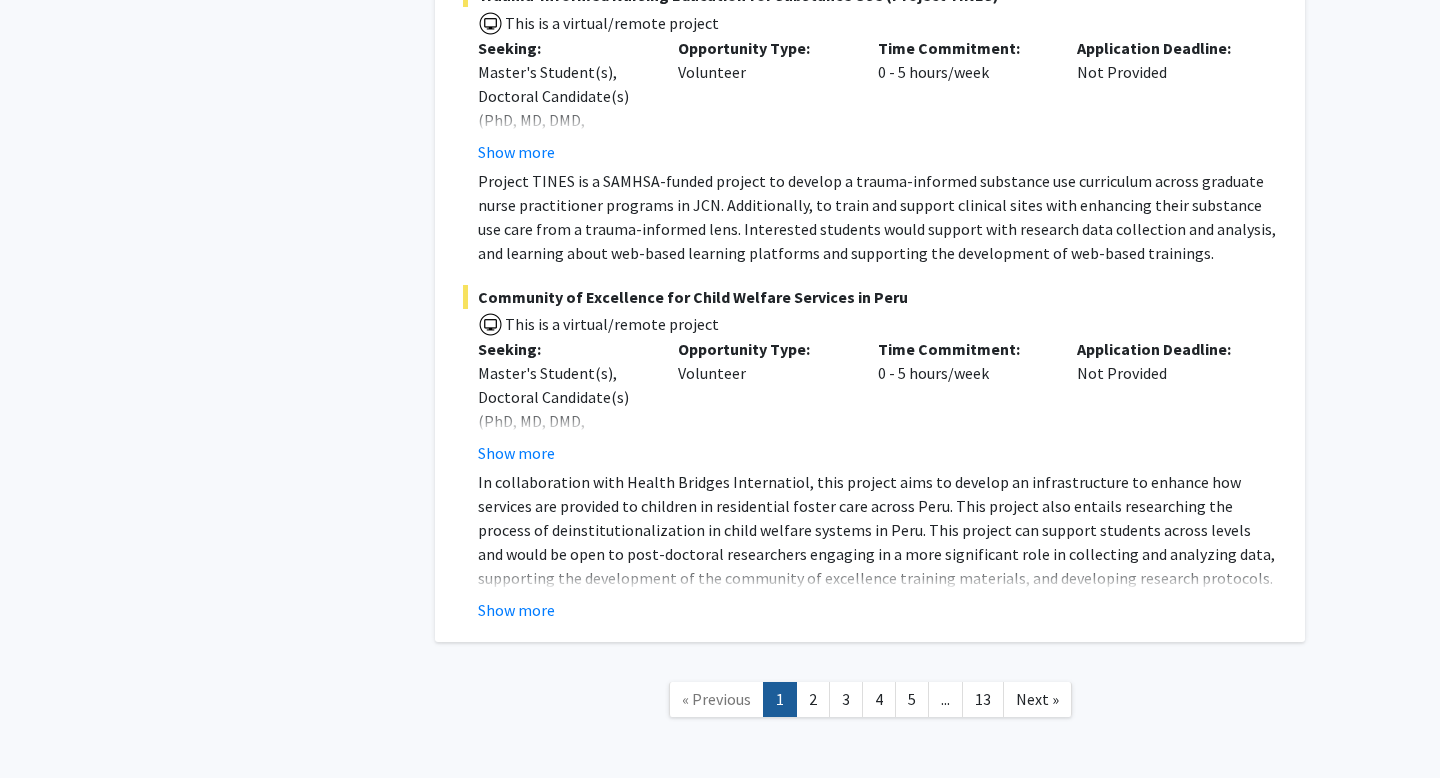 scroll, scrollTop: 11852, scrollLeft: 0, axis: vertical 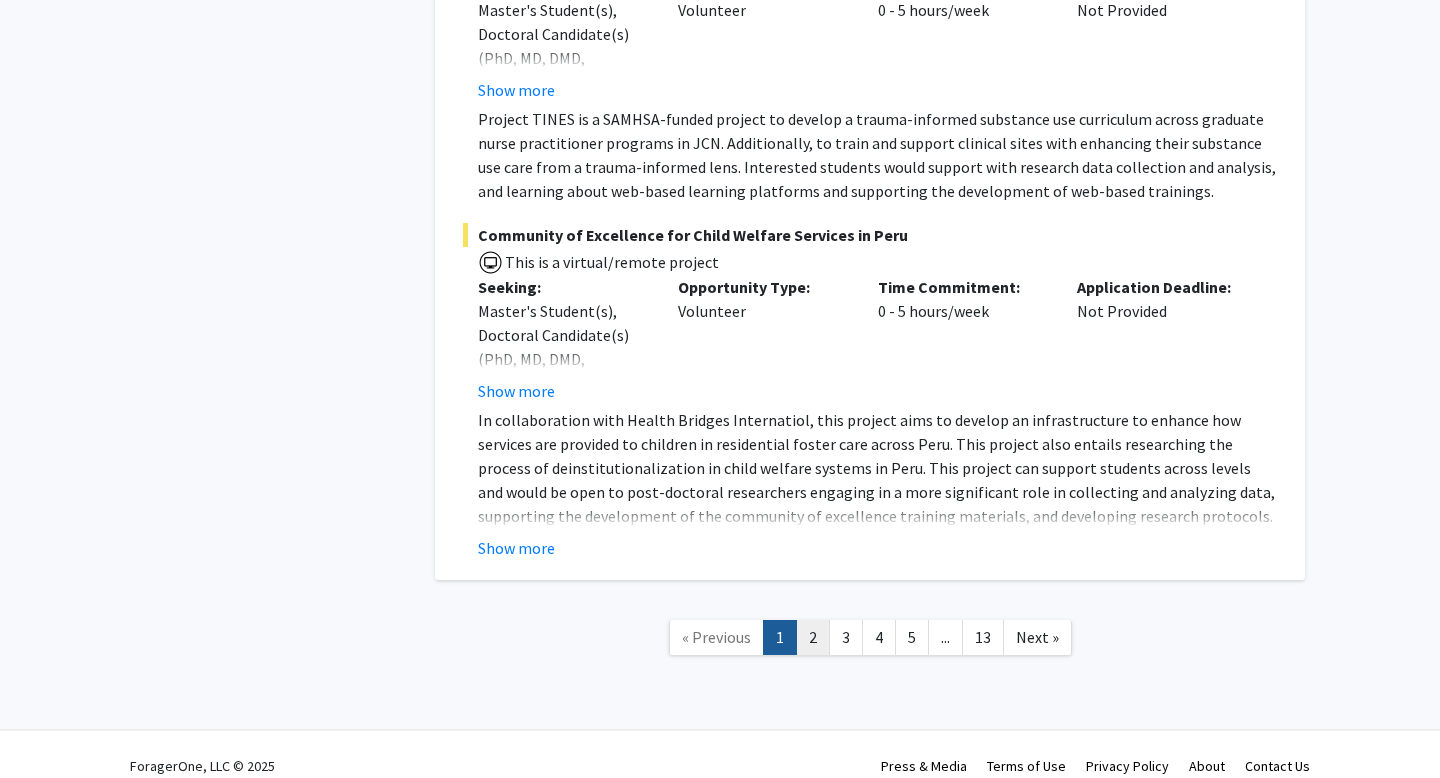 click on "2" 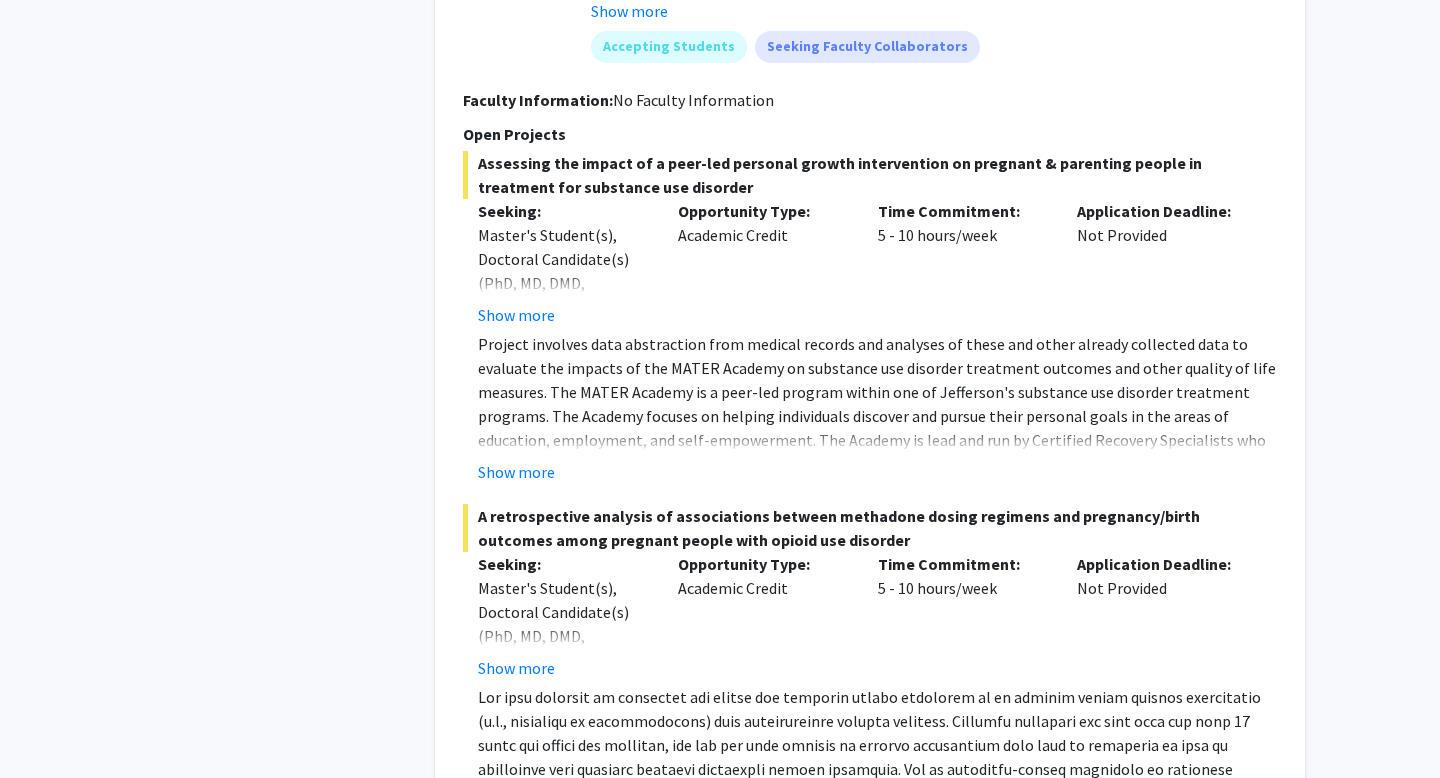 scroll, scrollTop: 3306, scrollLeft: 0, axis: vertical 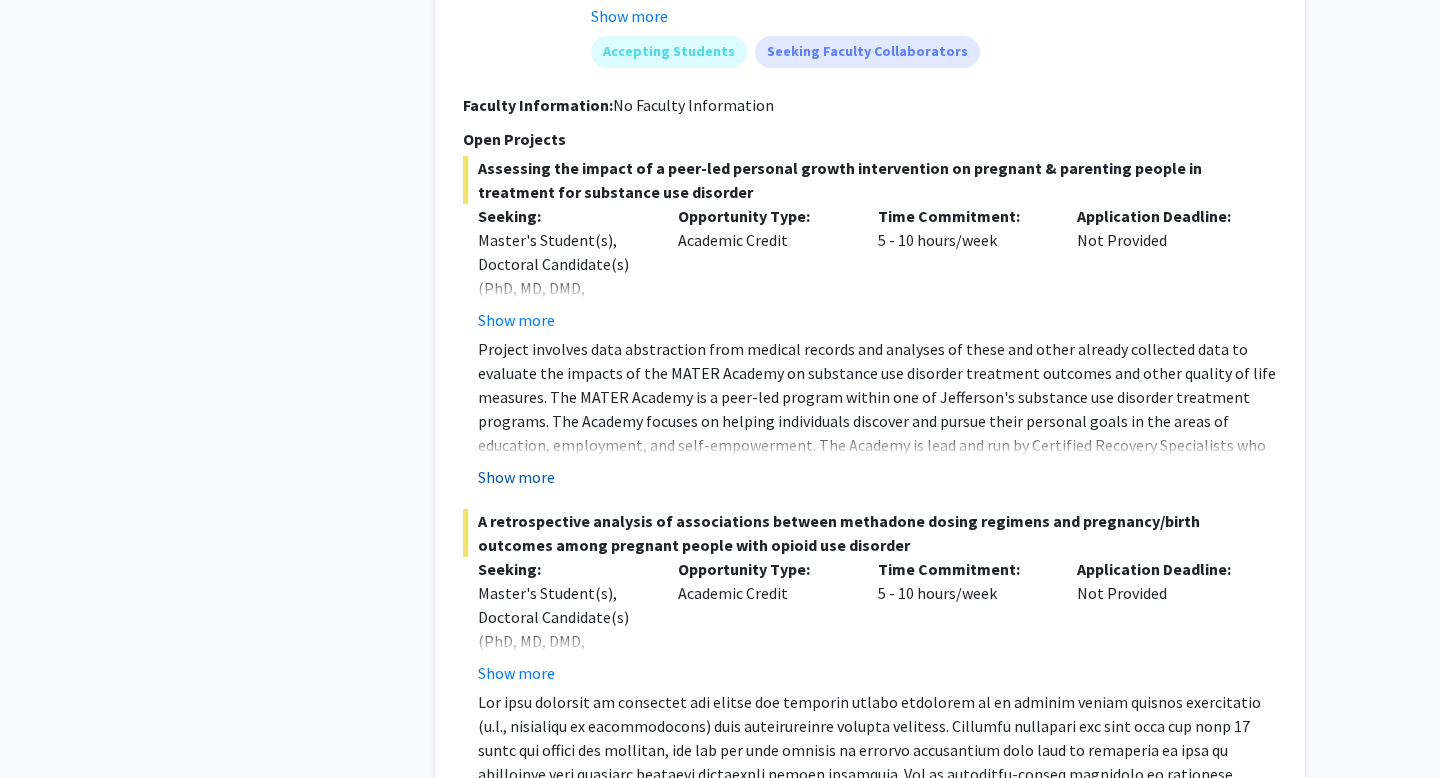 click on "Show more" 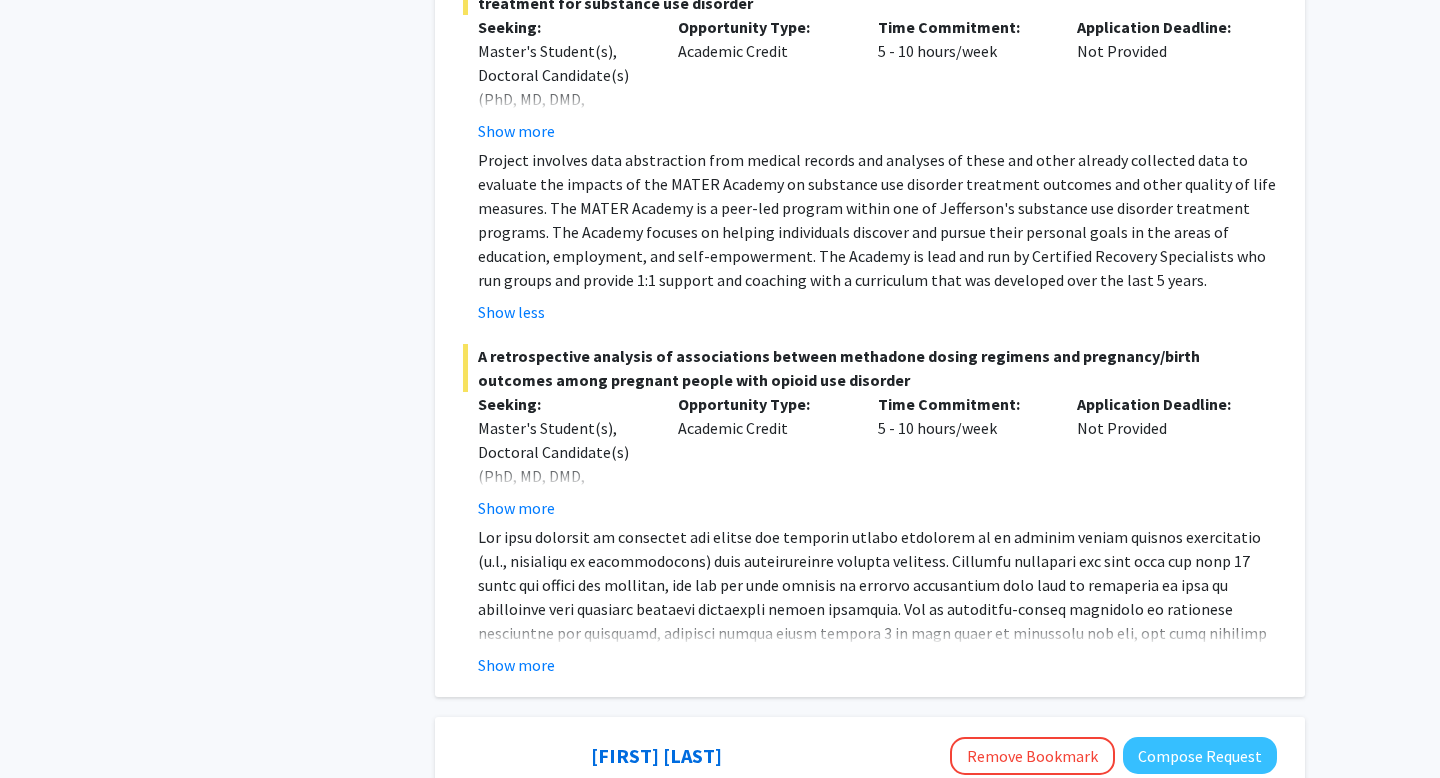 scroll, scrollTop: 3496, scrollLeft: 0, axis: vertical 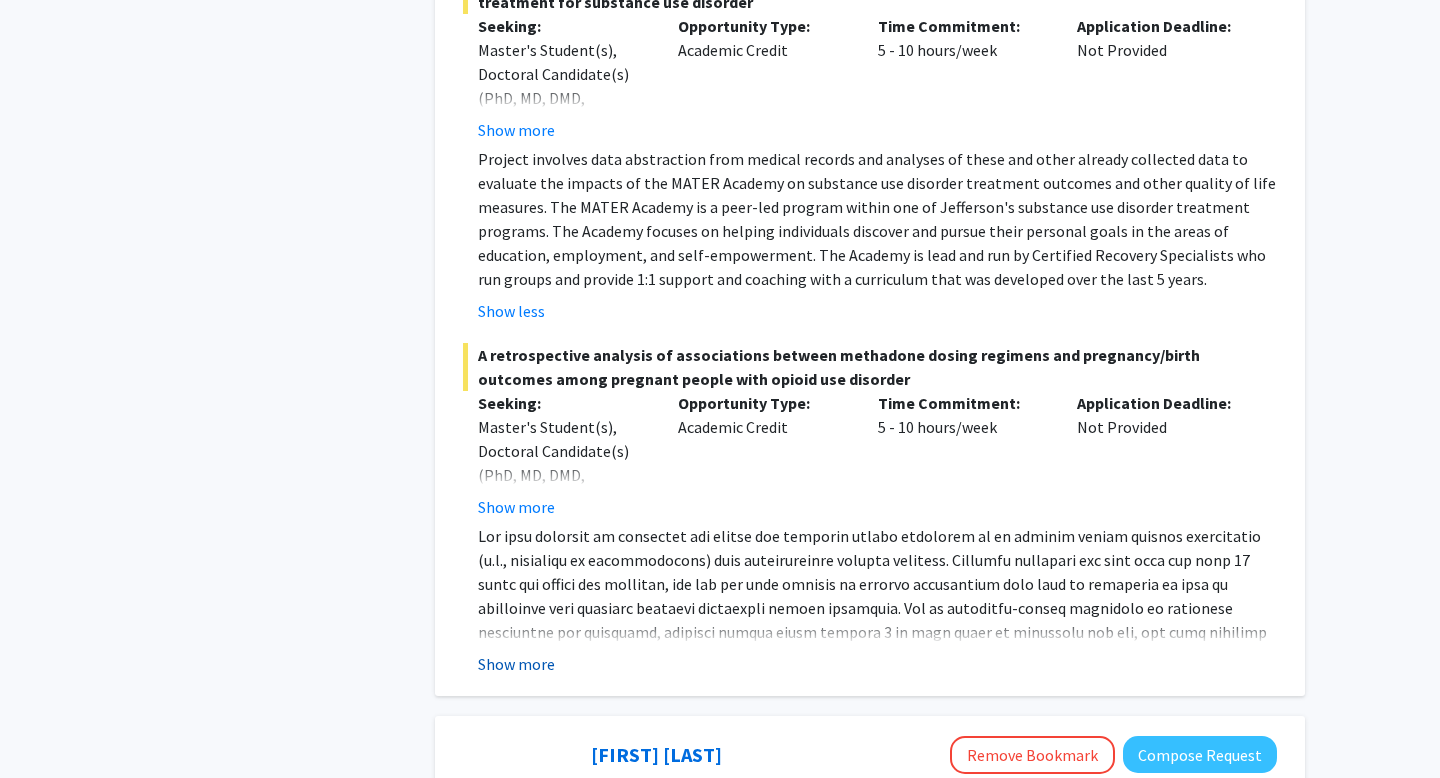 click on "Show more" 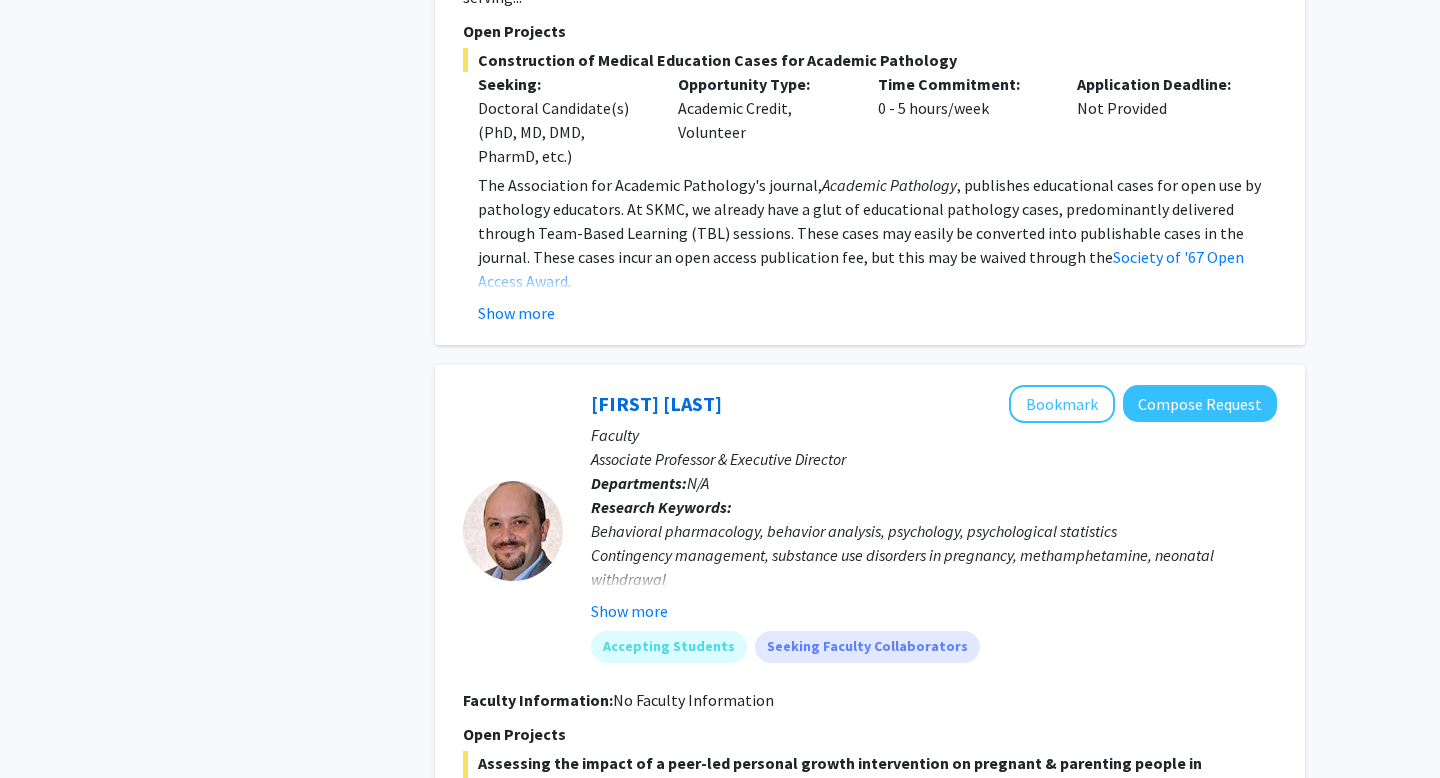 scroll, scrollTop: 2719, scrollLeft: 0, axis: vertical 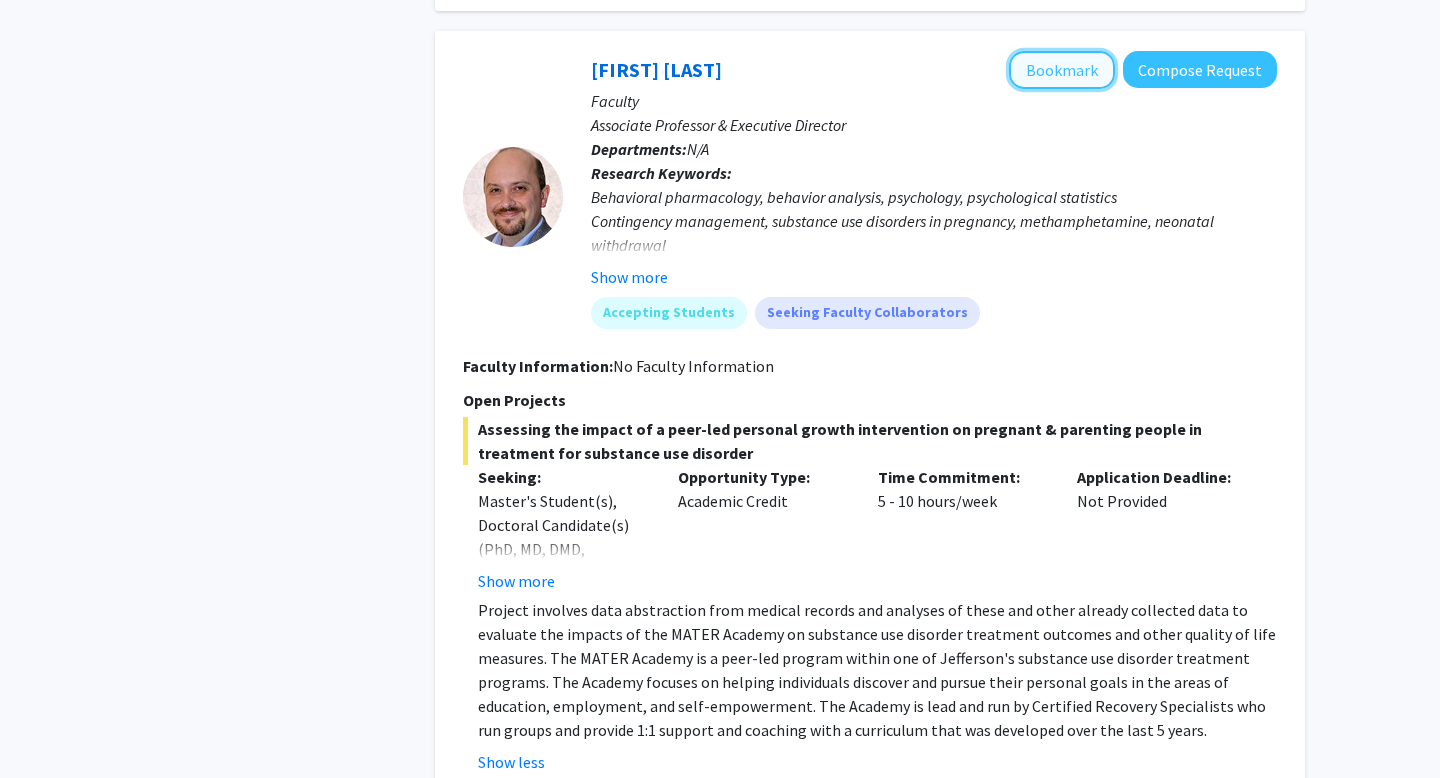 click on "Bookmark" 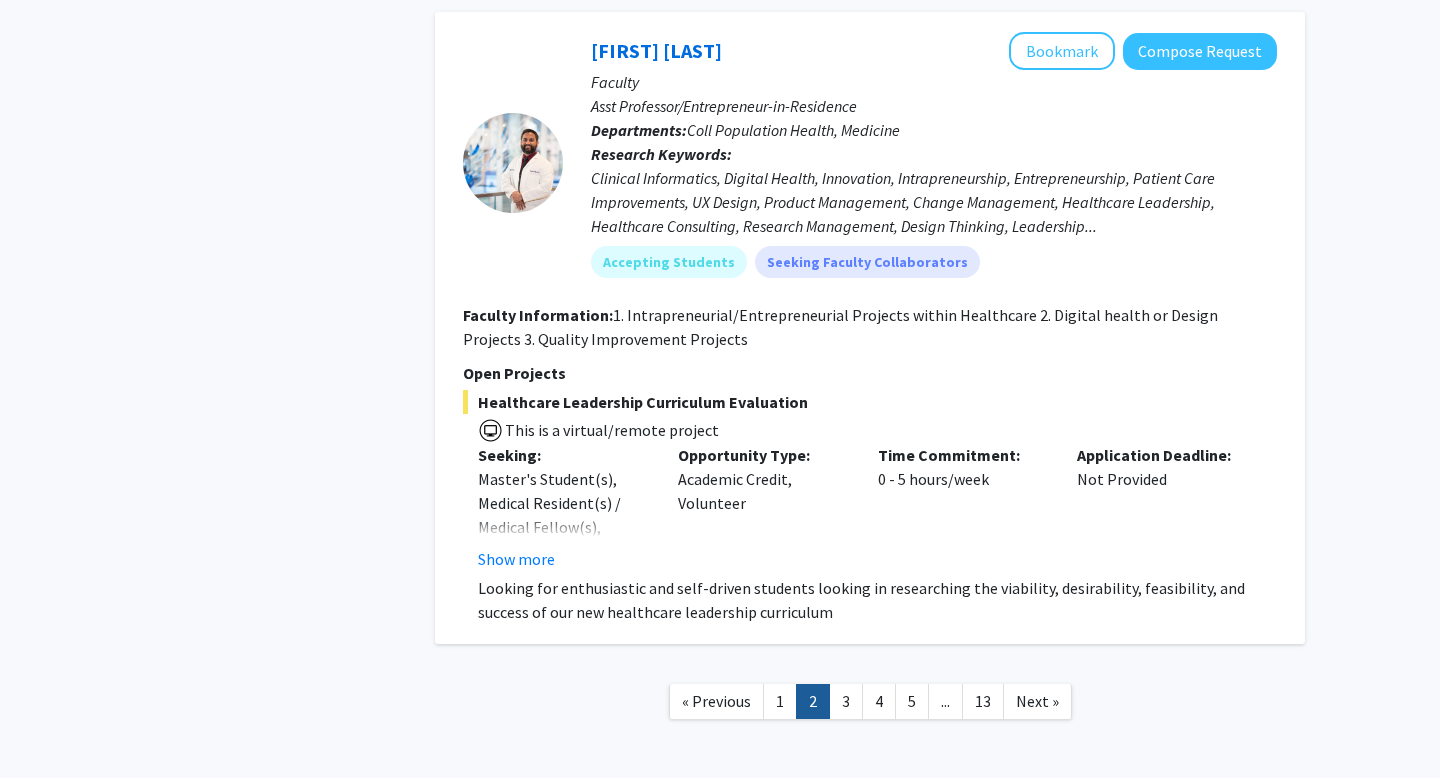 scroll, scrollTop: 7280, scrollLeft: 0, axis: vertical 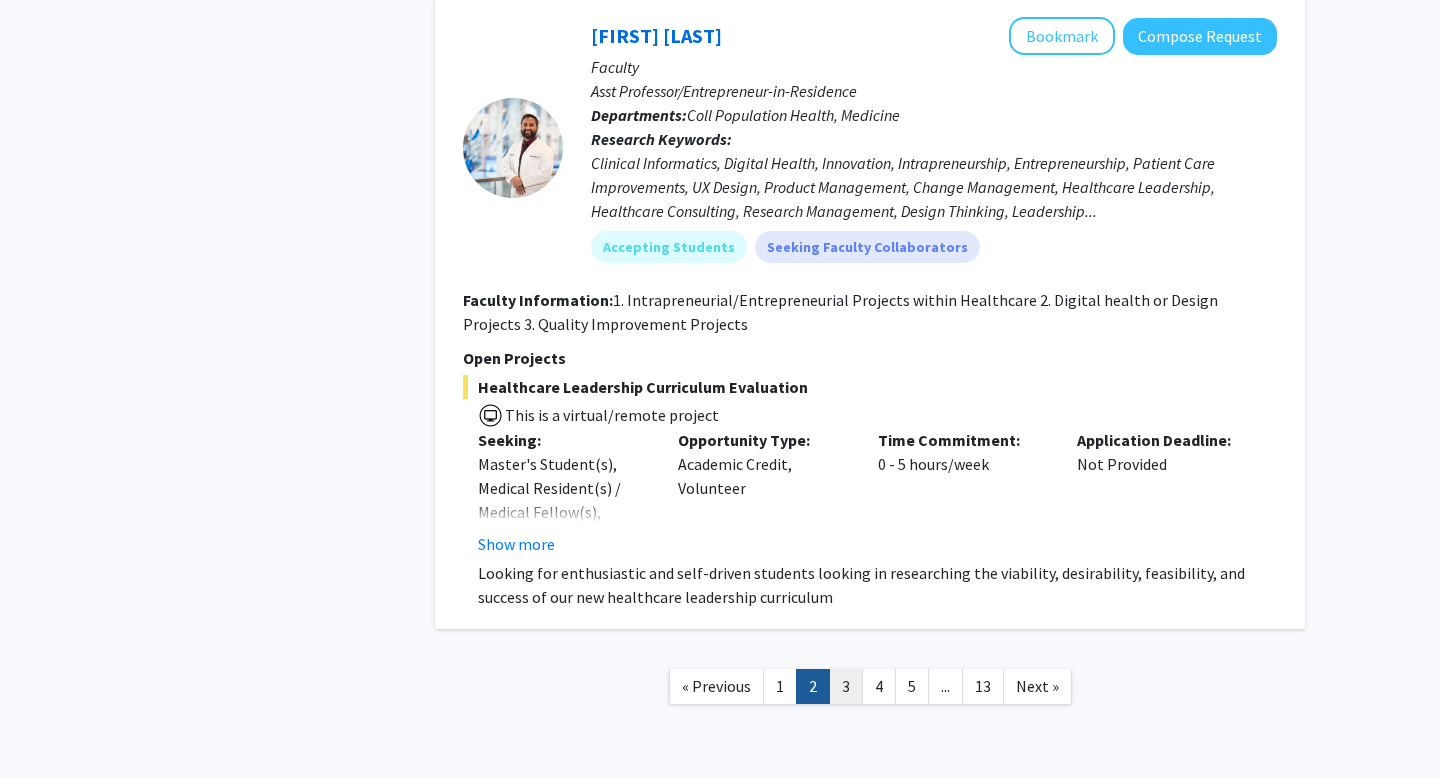 click on "3" 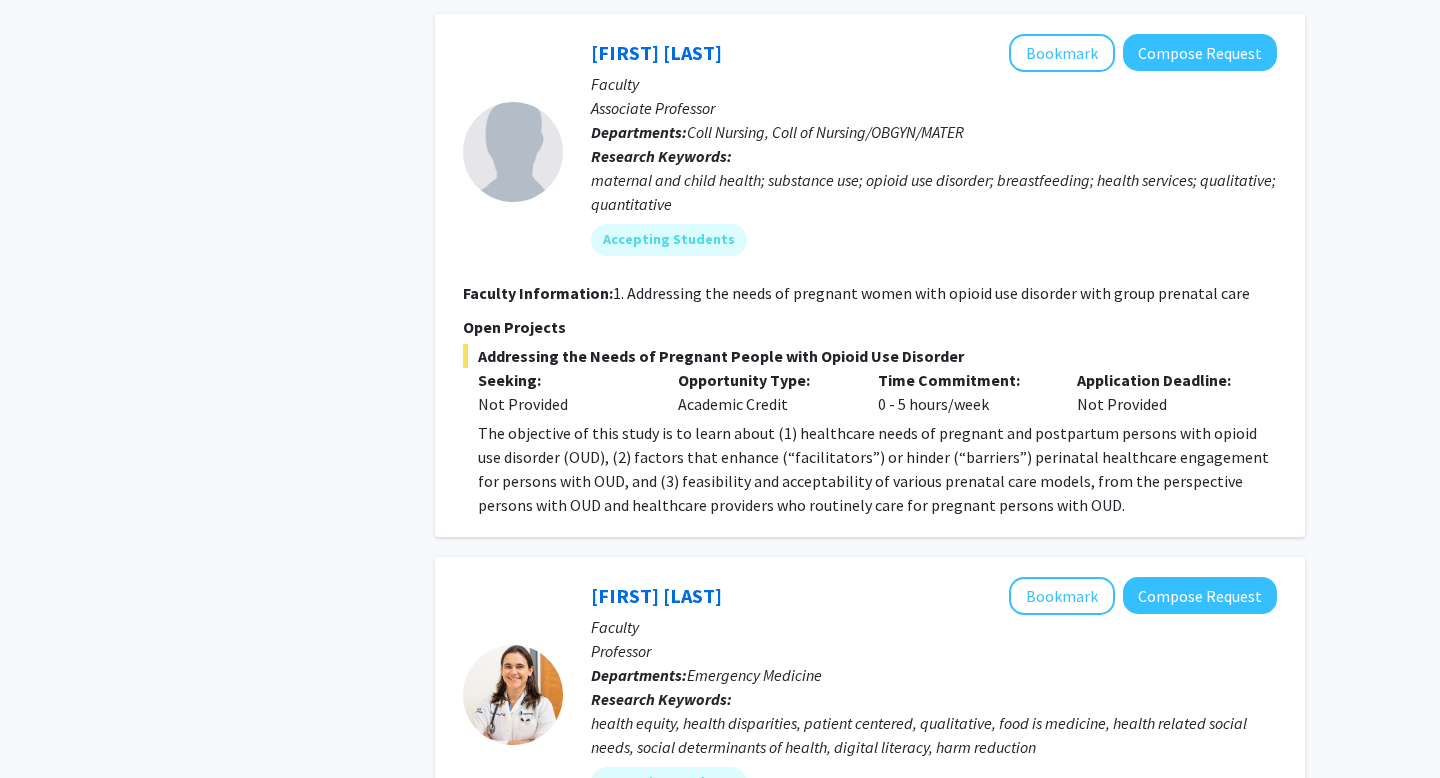 scroll, scrollTop: 3653, scrollLeft: 0, axis: vertical 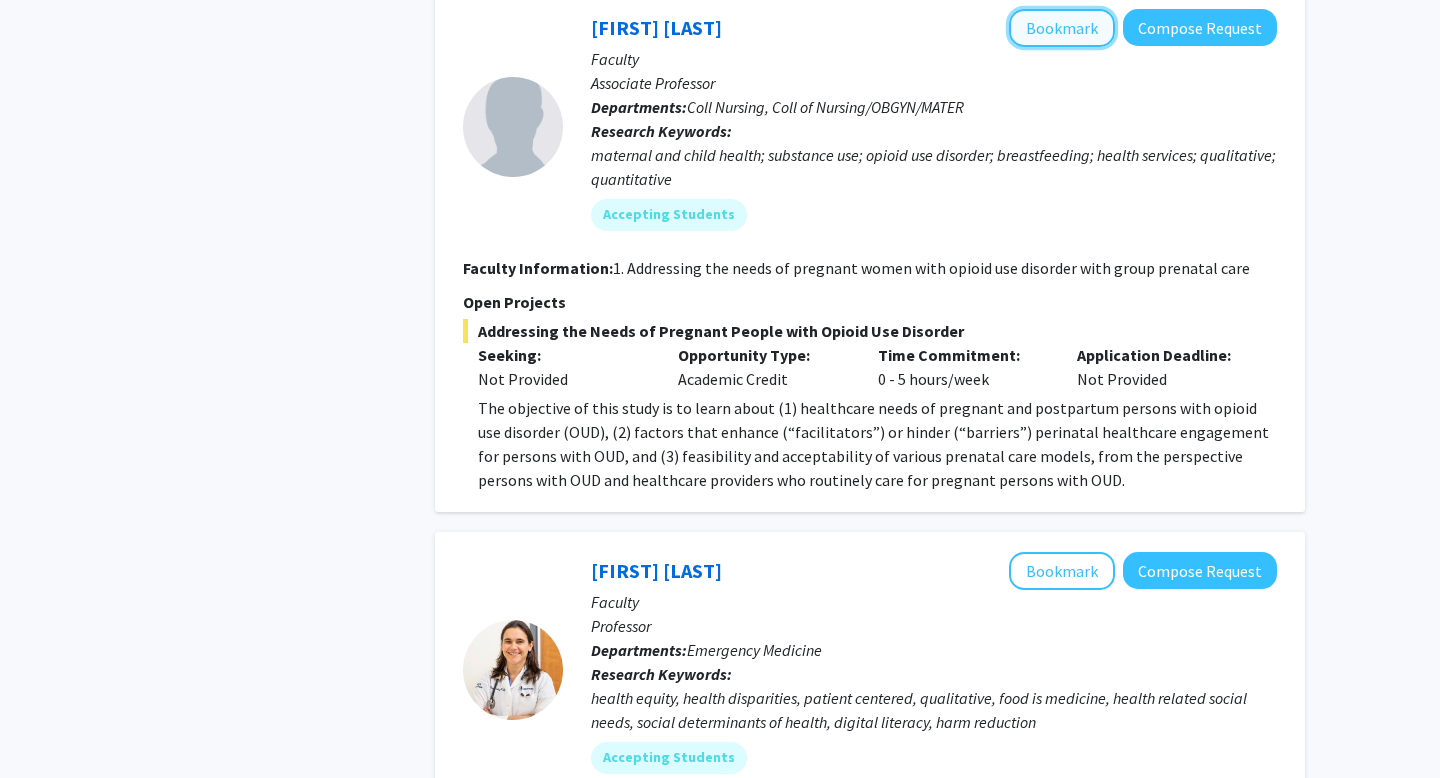 click on "Bookmark" 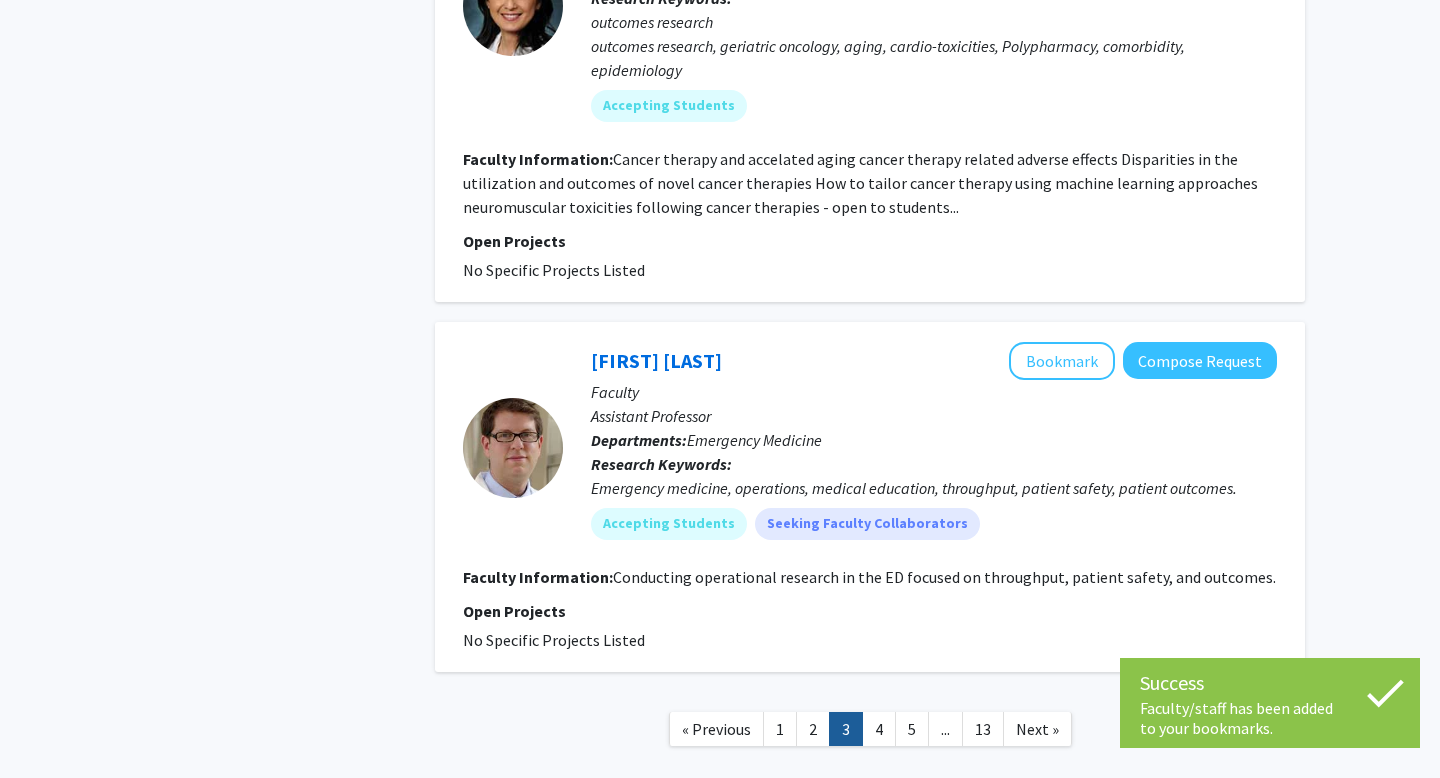 scroll, scrollTop: 5472, scrollLeft: 0, axis: vertical 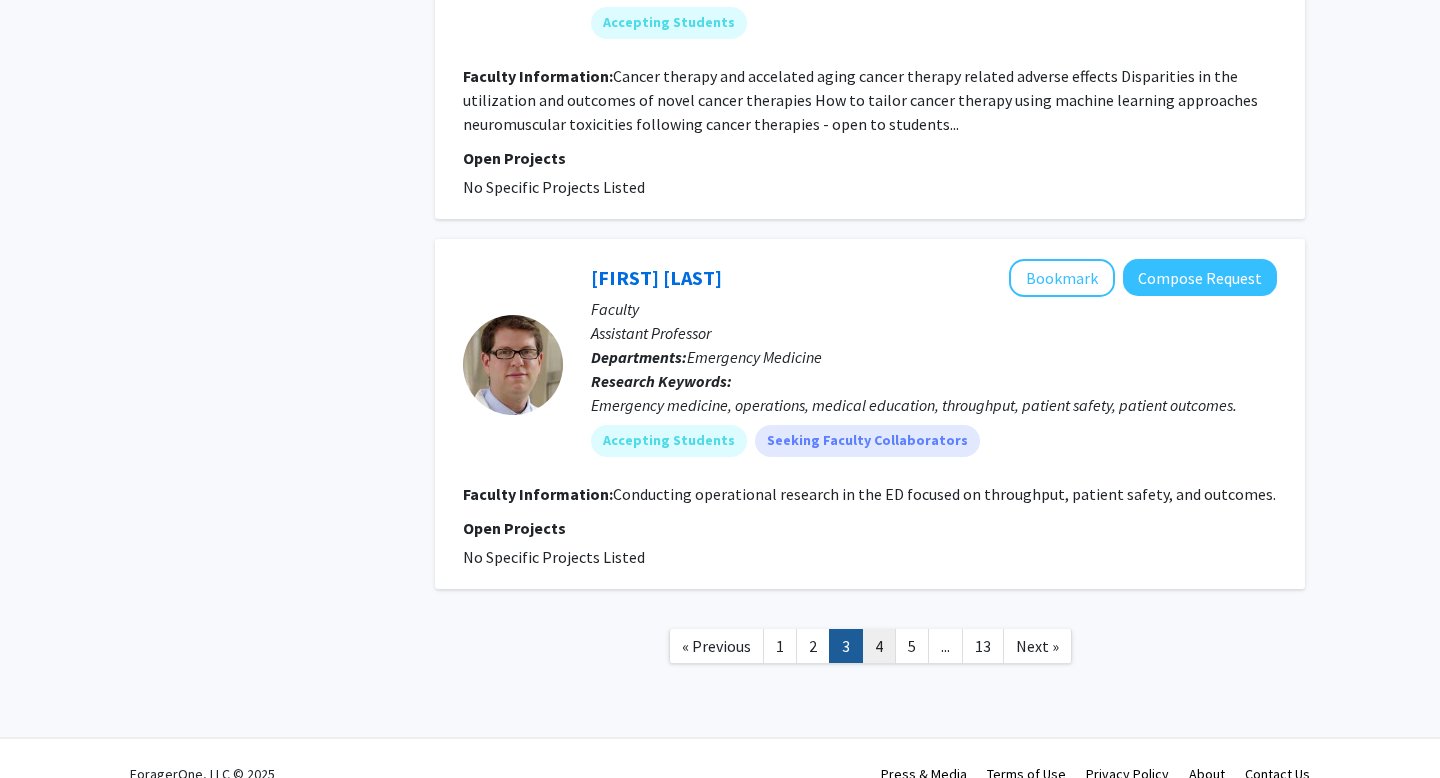 click on "4" 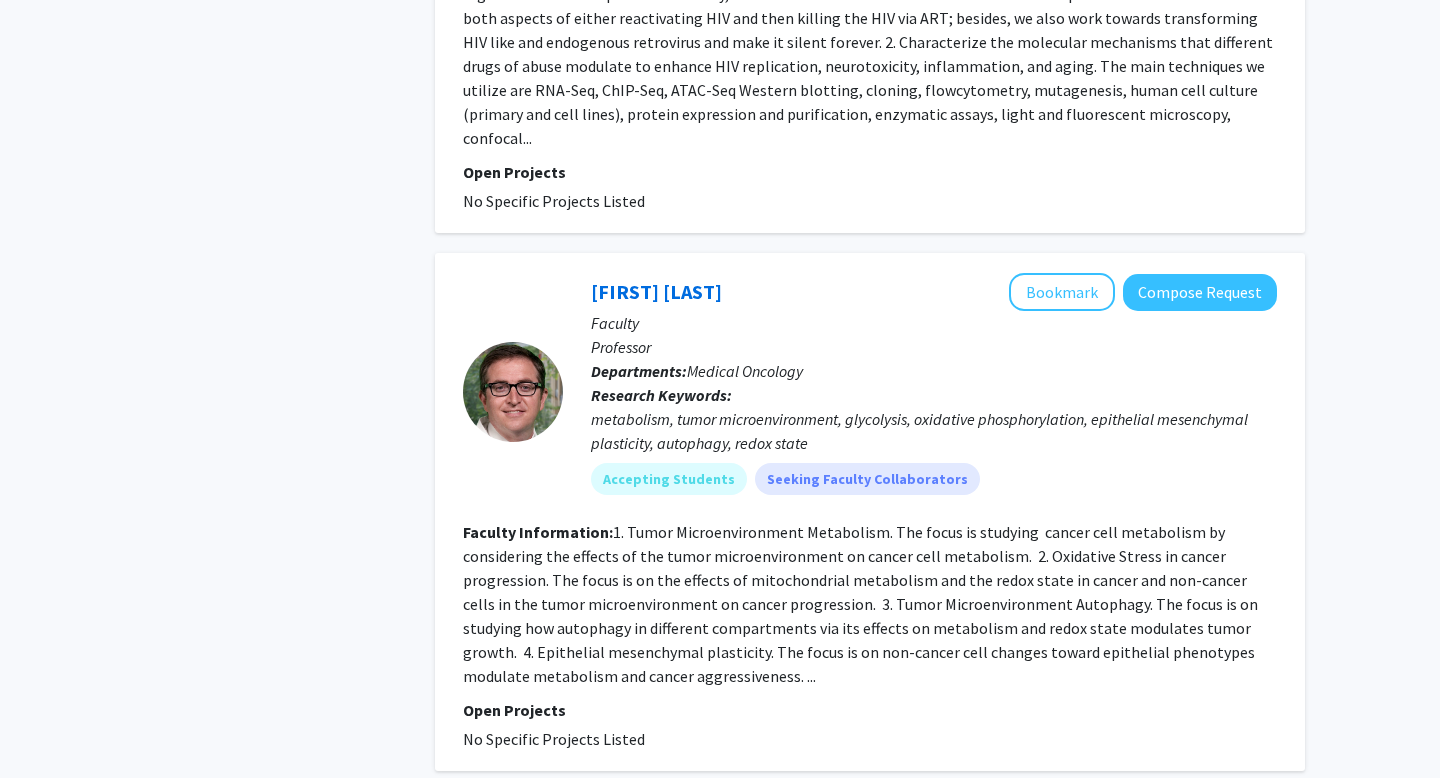 scroll, scrollTop: 4437, scrollLeft: 0, axis: vertical 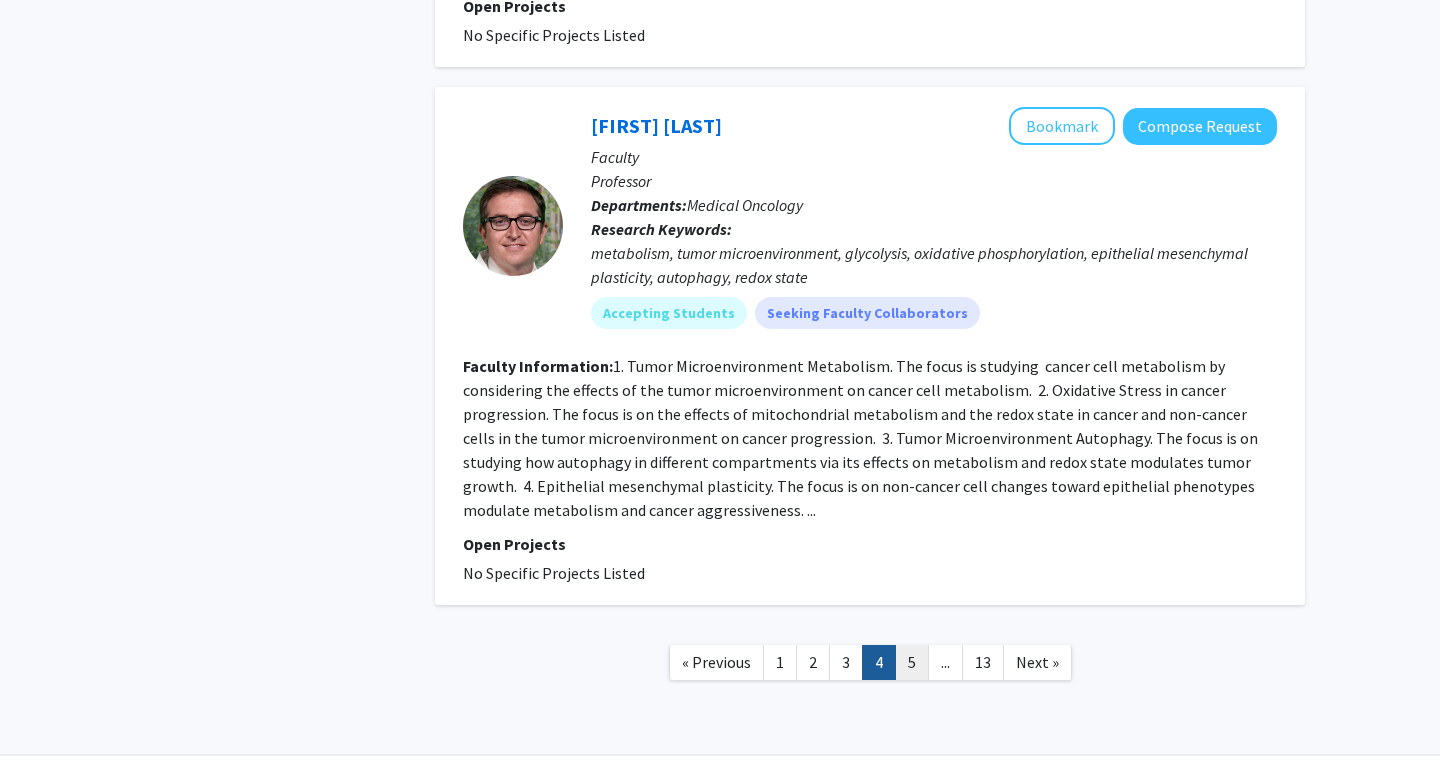 click on "5" 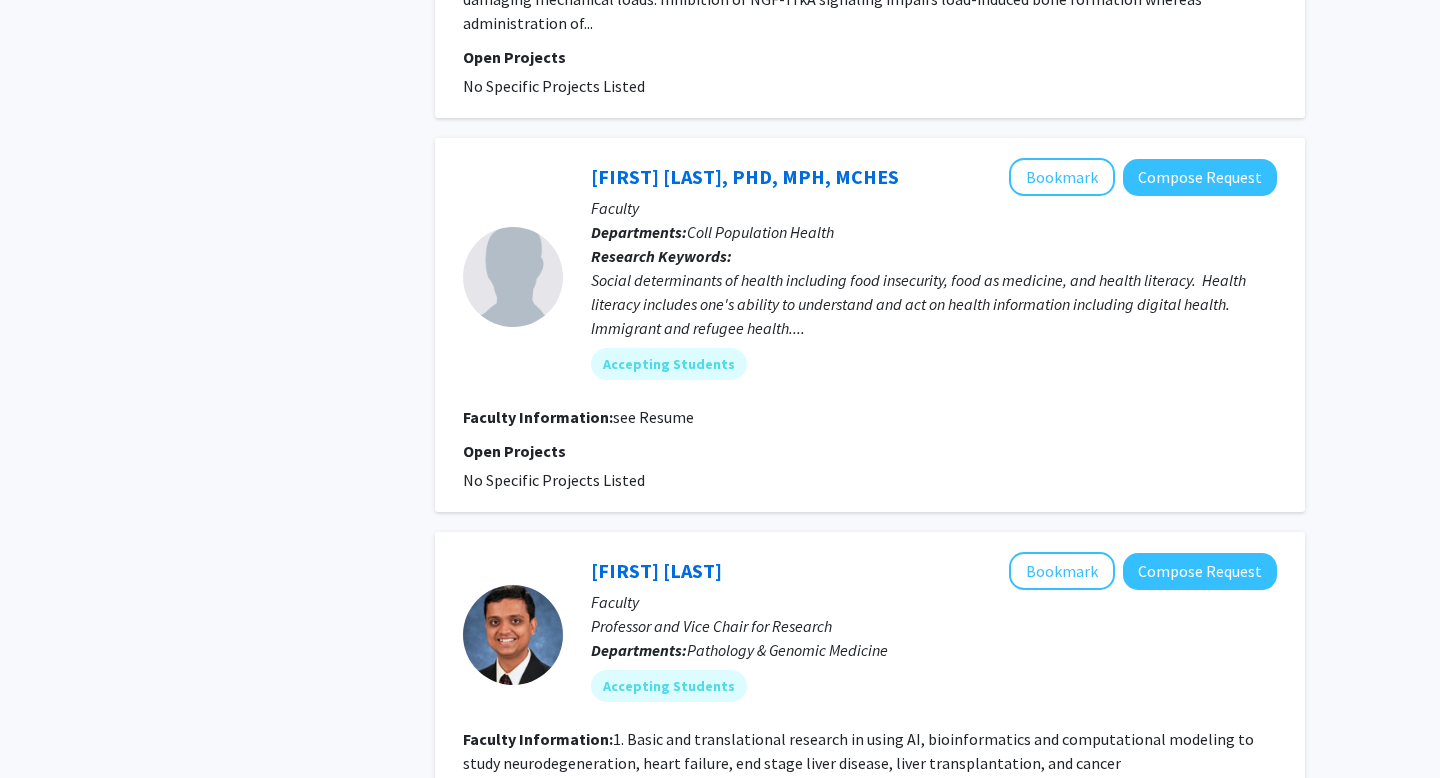 scroll, scrollTop: 4021, scrollLeft: 0, axis: vertical 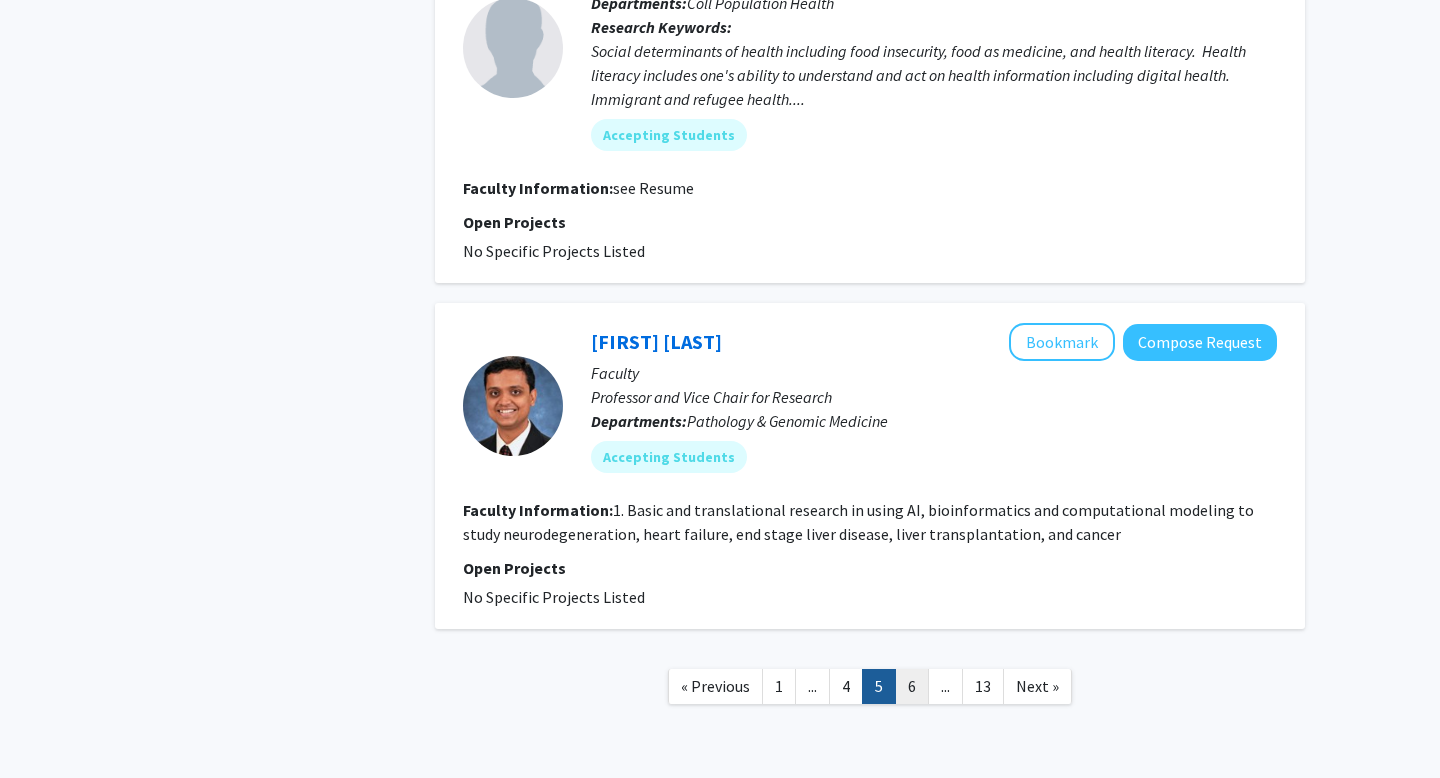 click on "6" 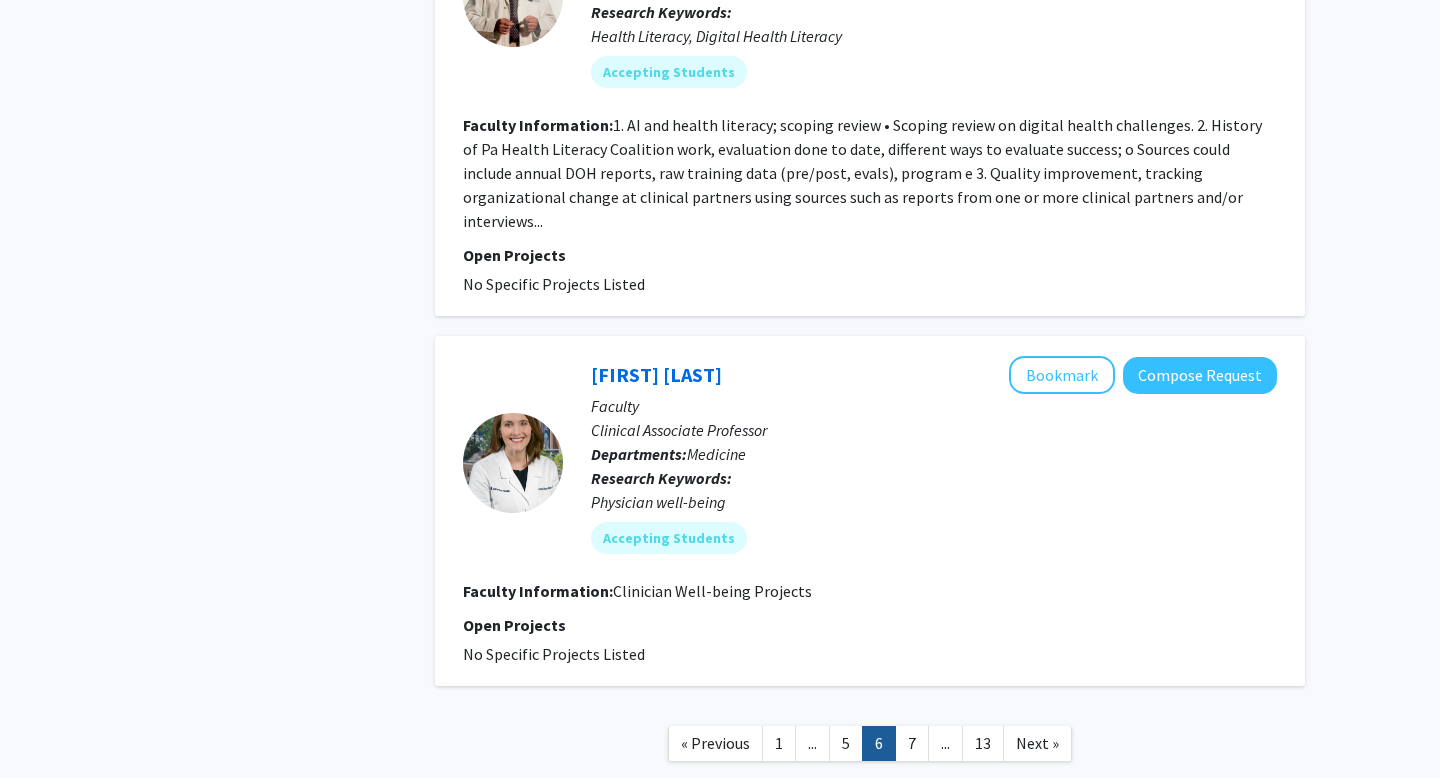 scroll, scrollTop: 4077, scrollLeft: 0, axis: vertical 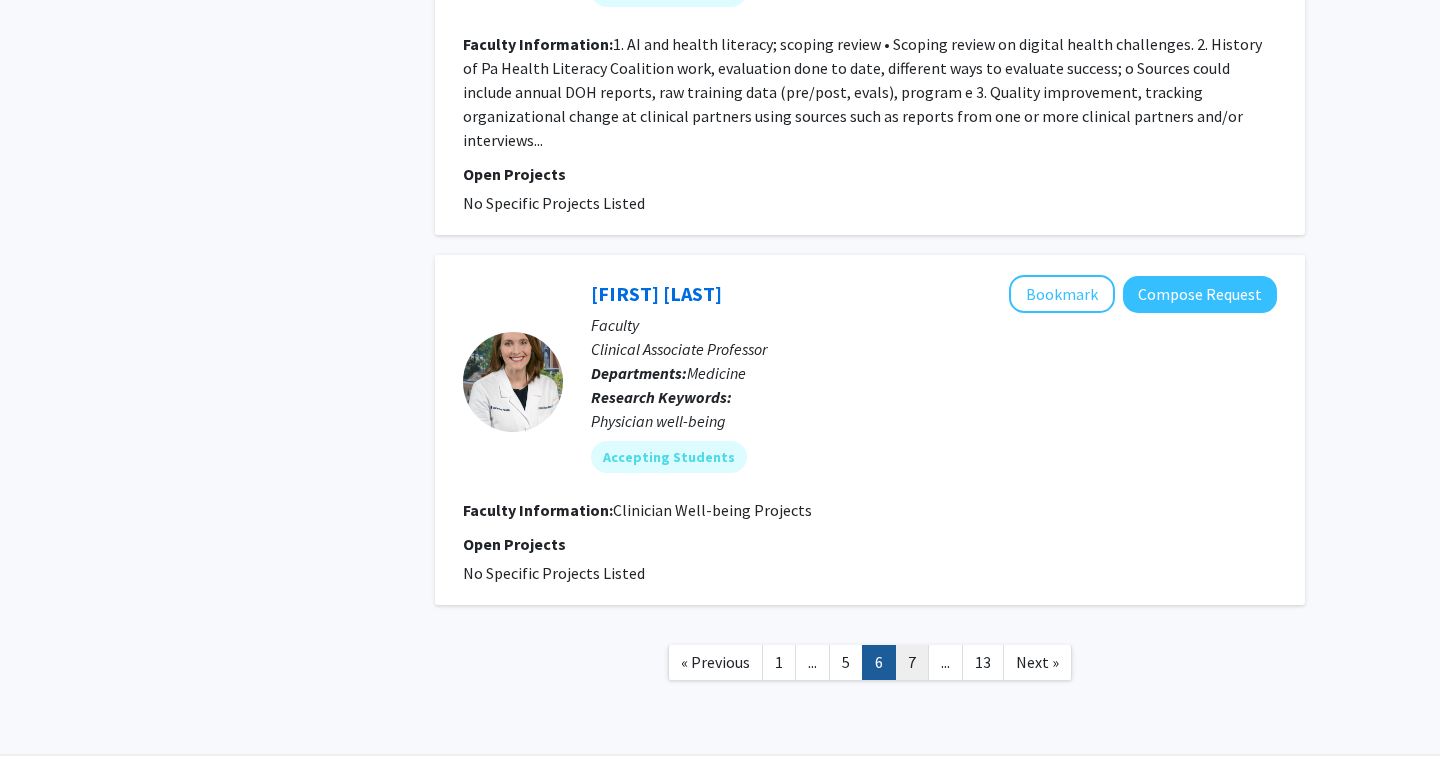 click on "7" 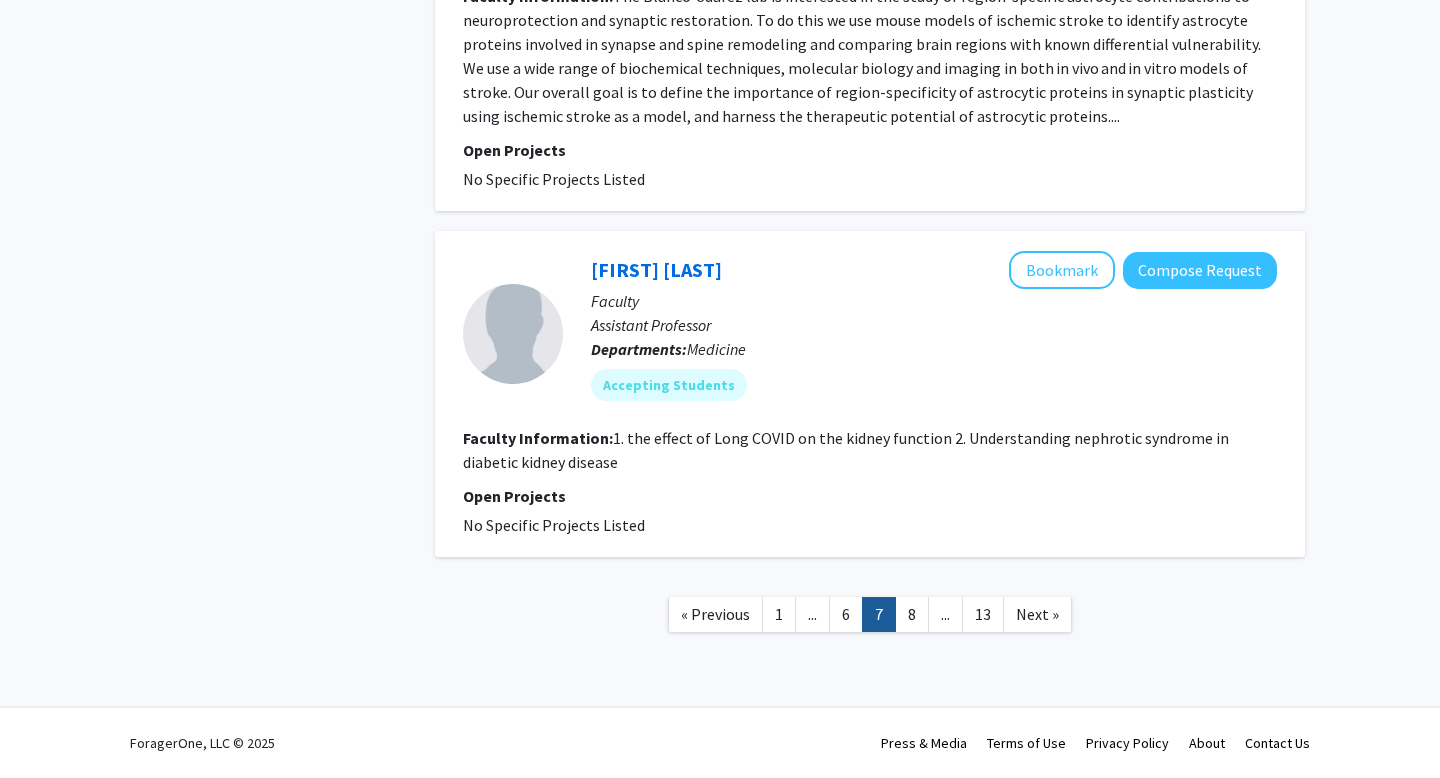 scroll, scrollTop: 4429, scrollLeft: 0, axis: vertical 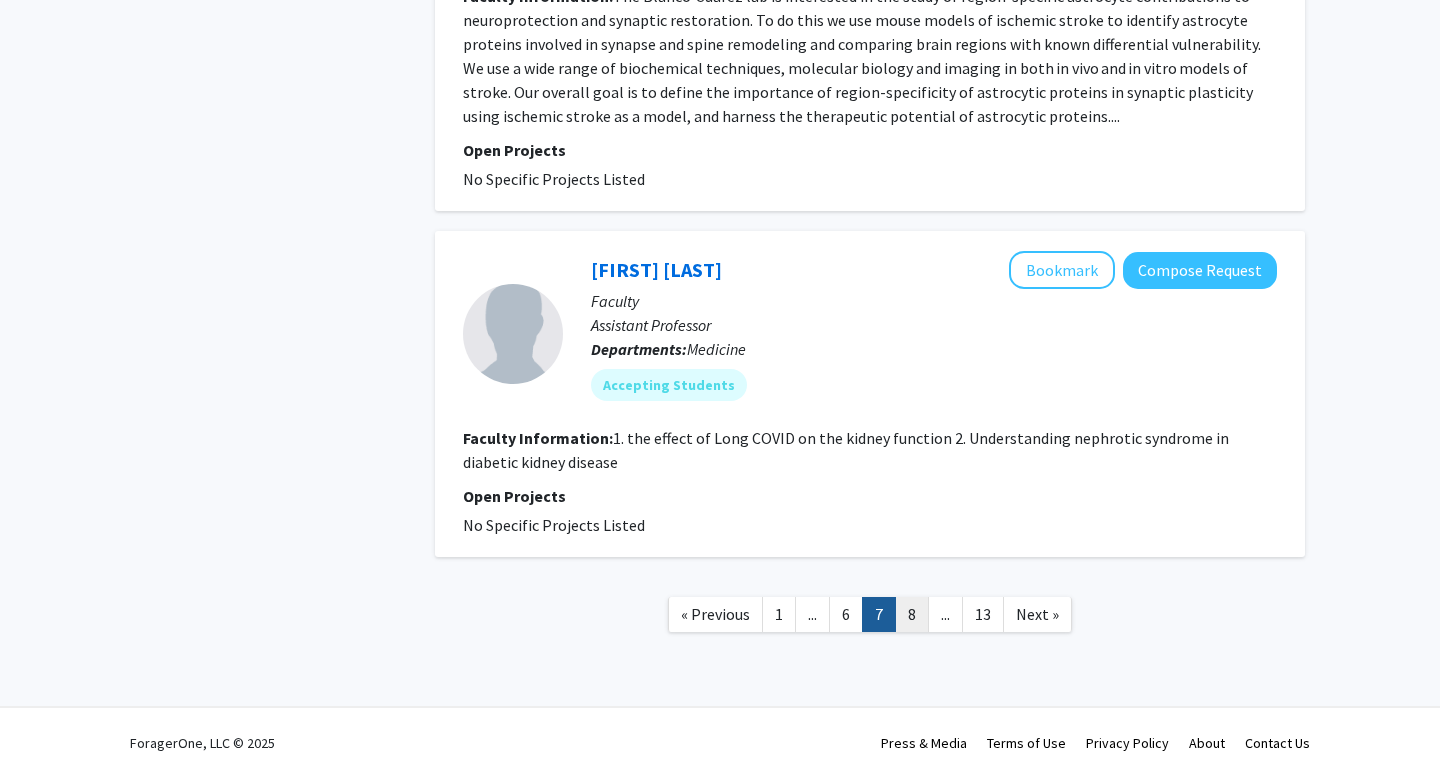 click on "8" 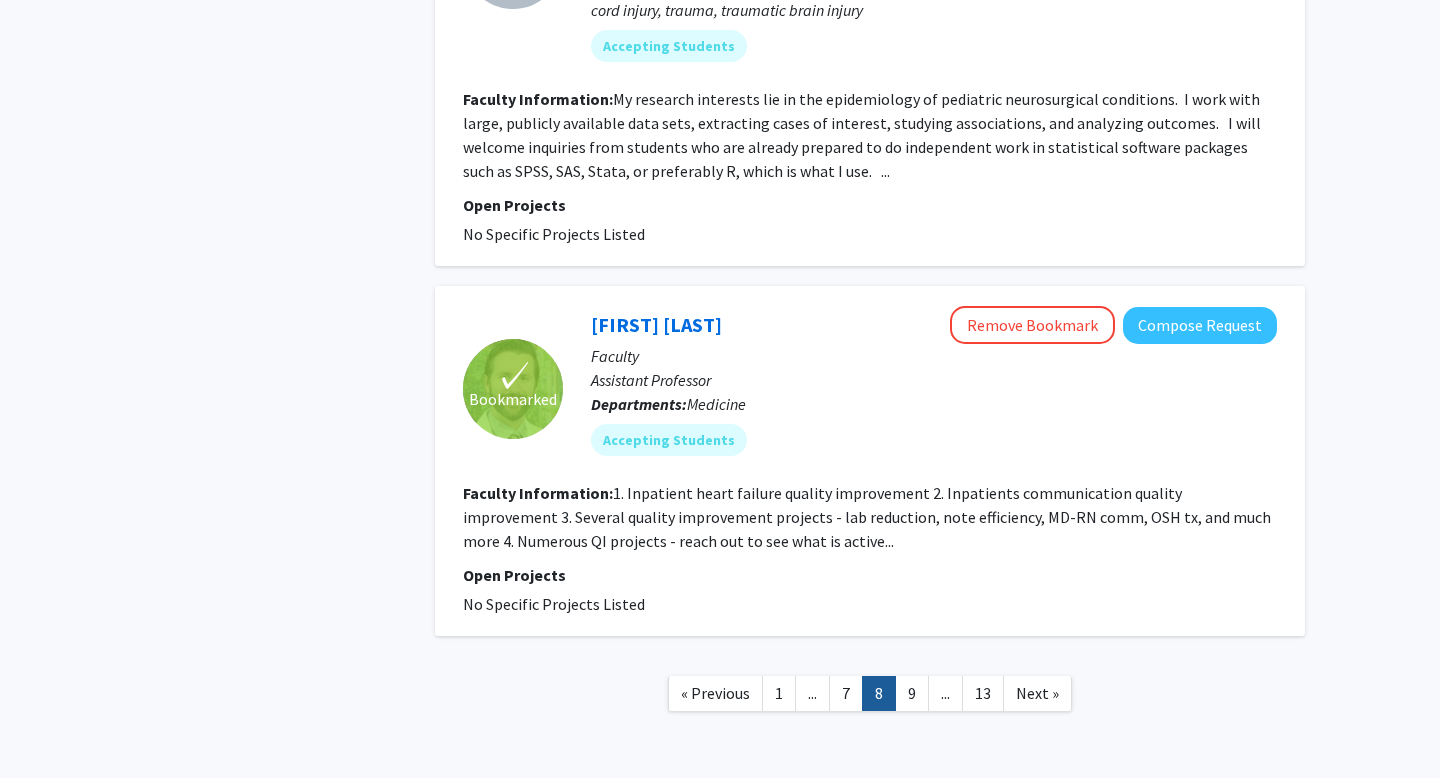scroll, scrollTop: 4245, scrollLeft: 0, axis: vertical 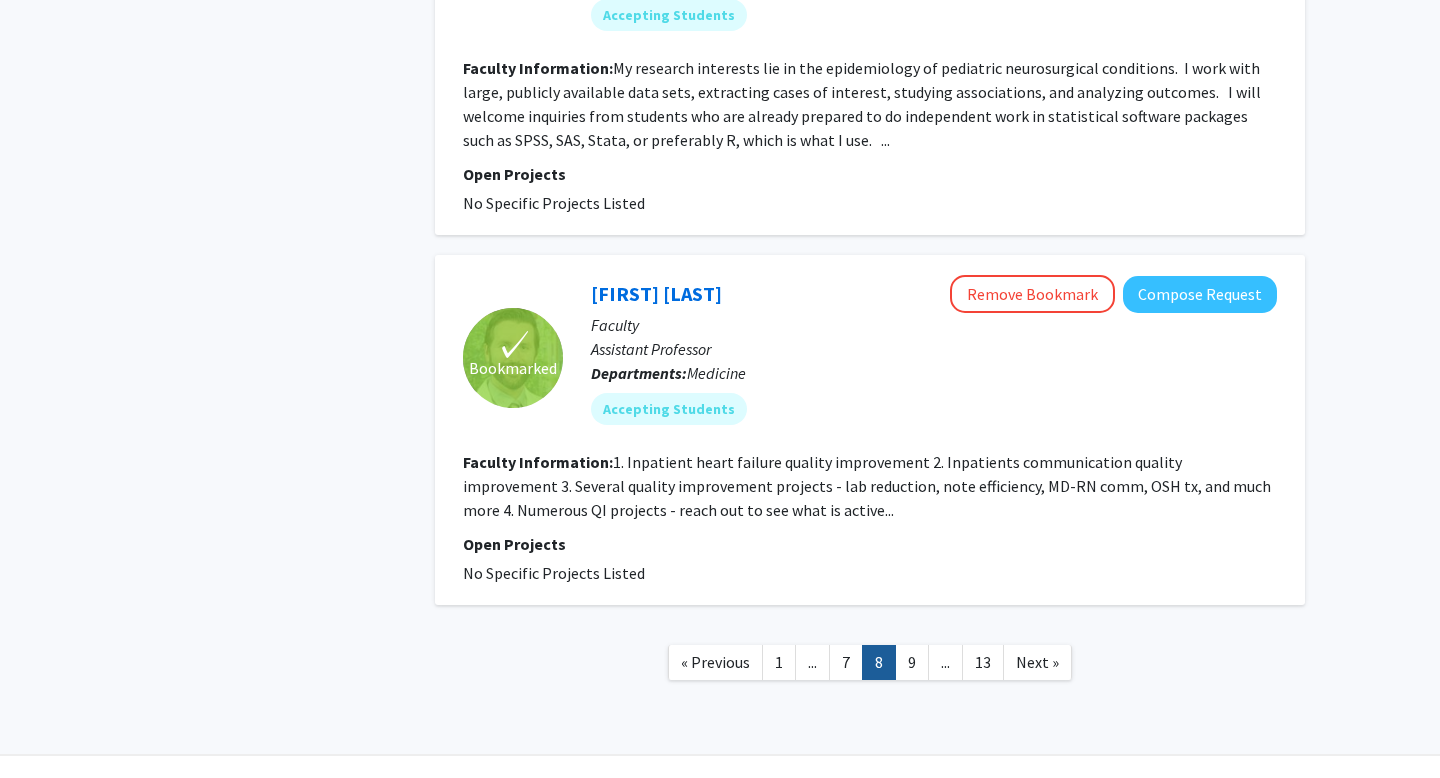 click on "9" 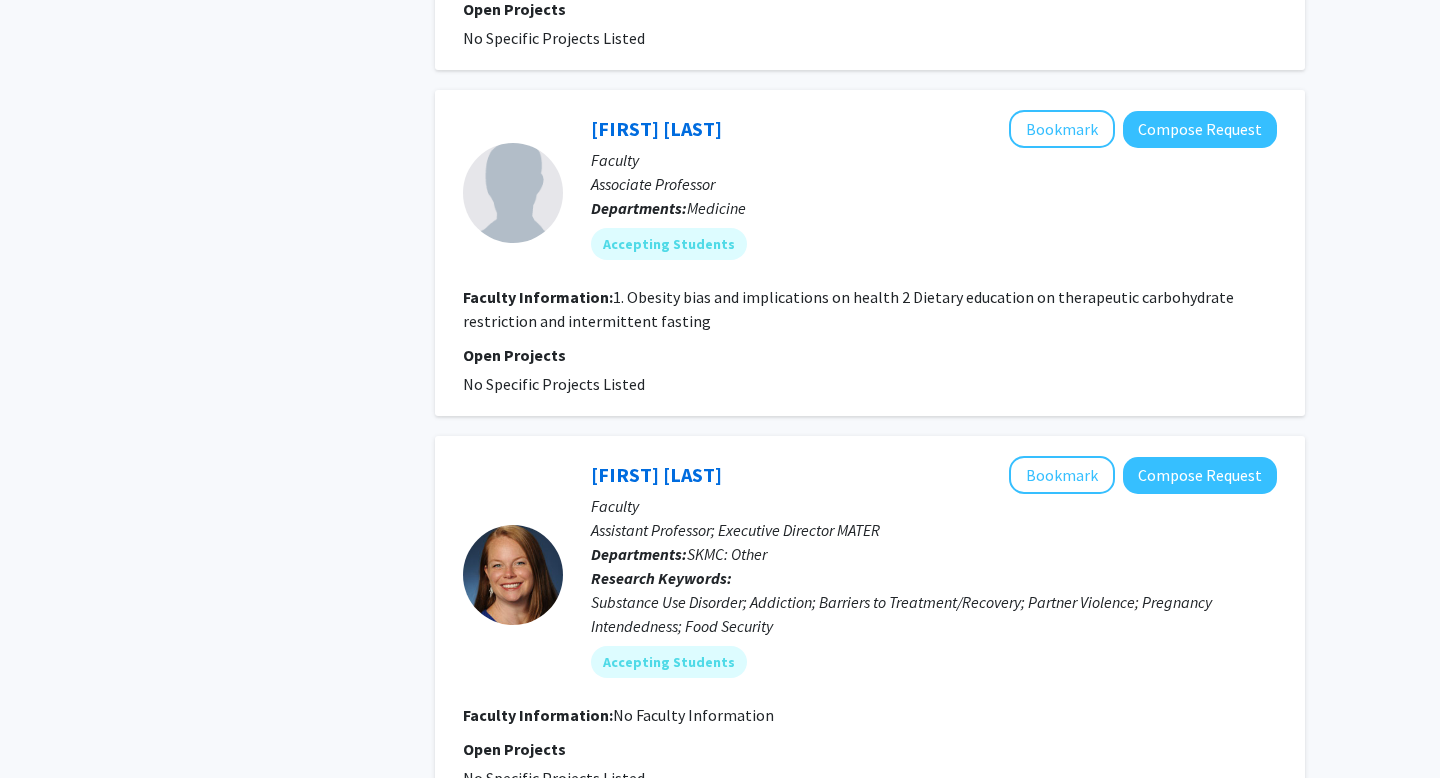 scroll, scrollTop: 3661, scrollLeft: 0, axis: vertical 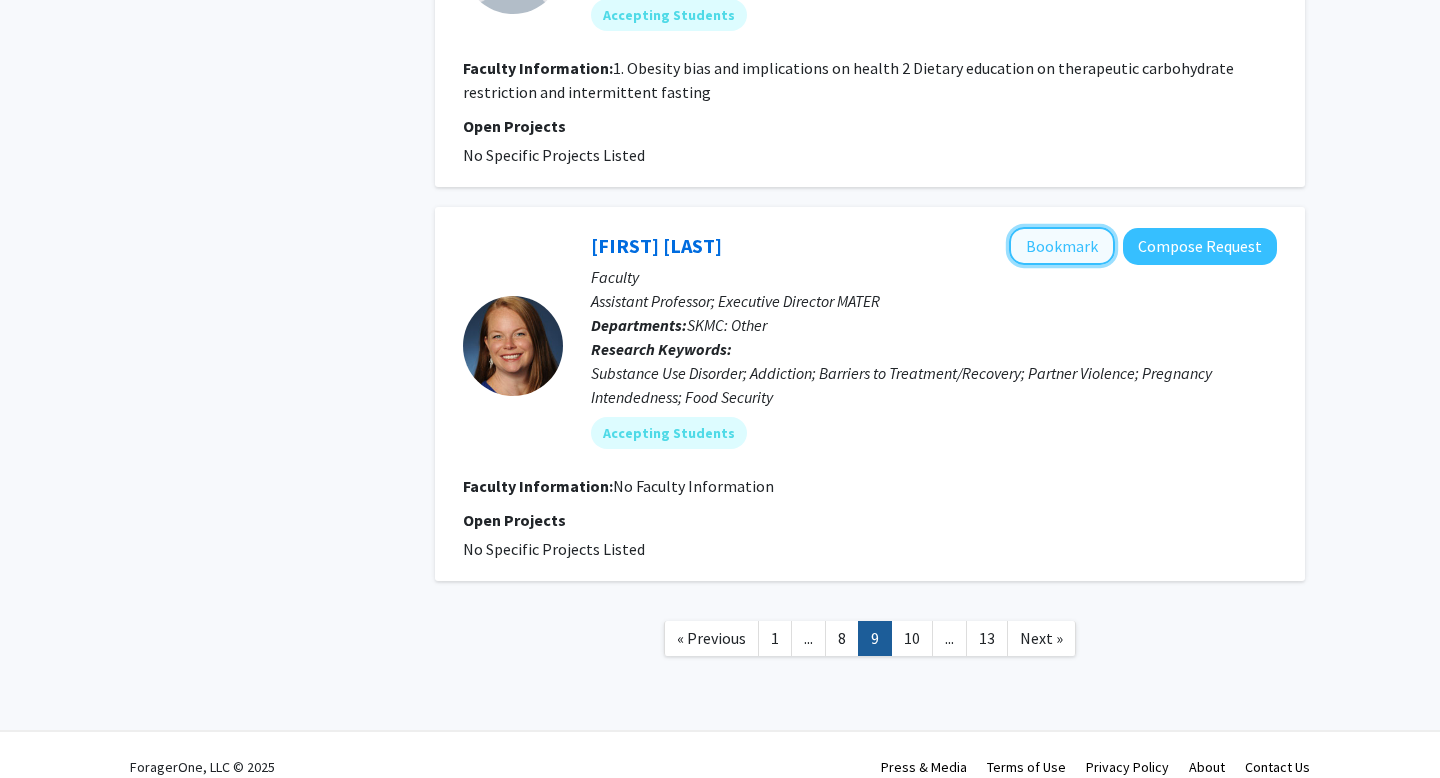 click on "Bookmark" 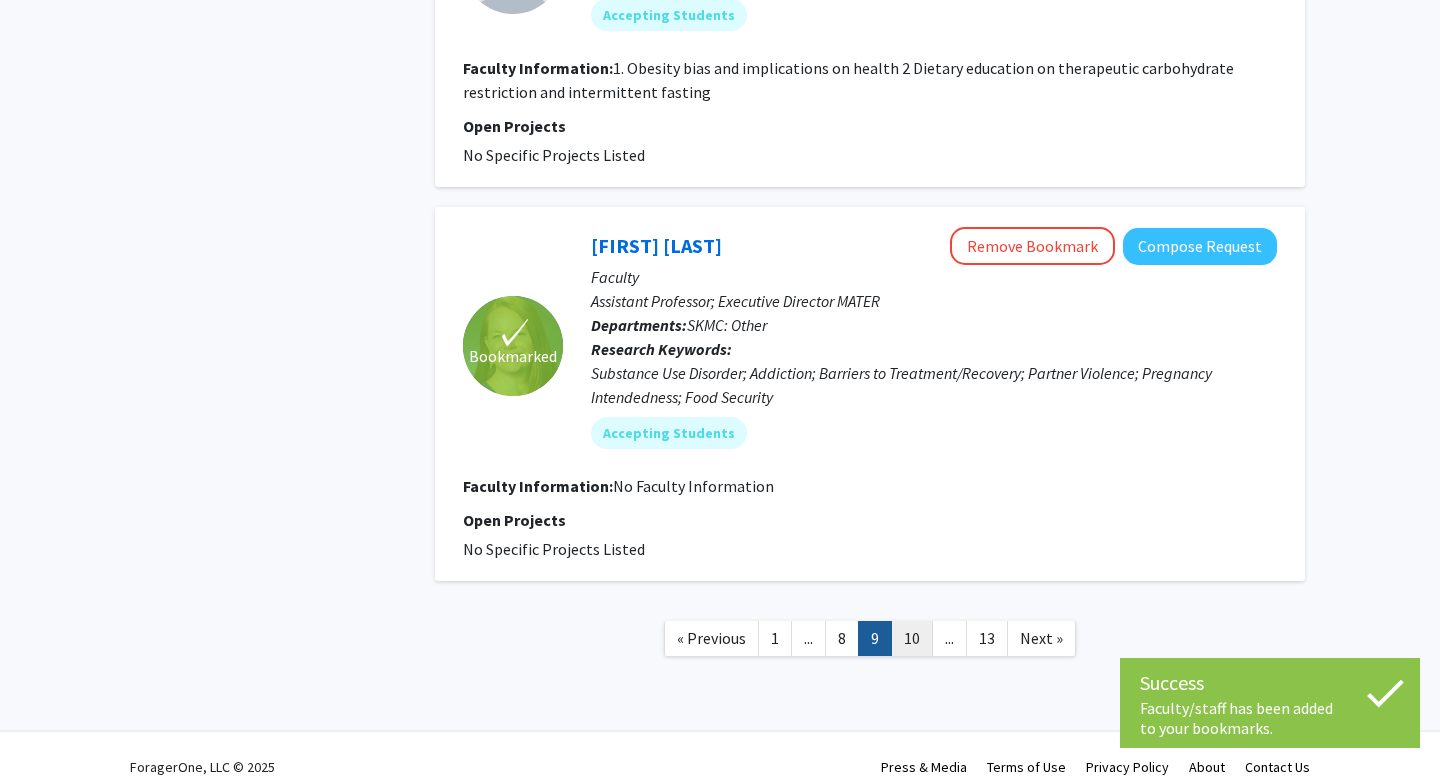click on "10" 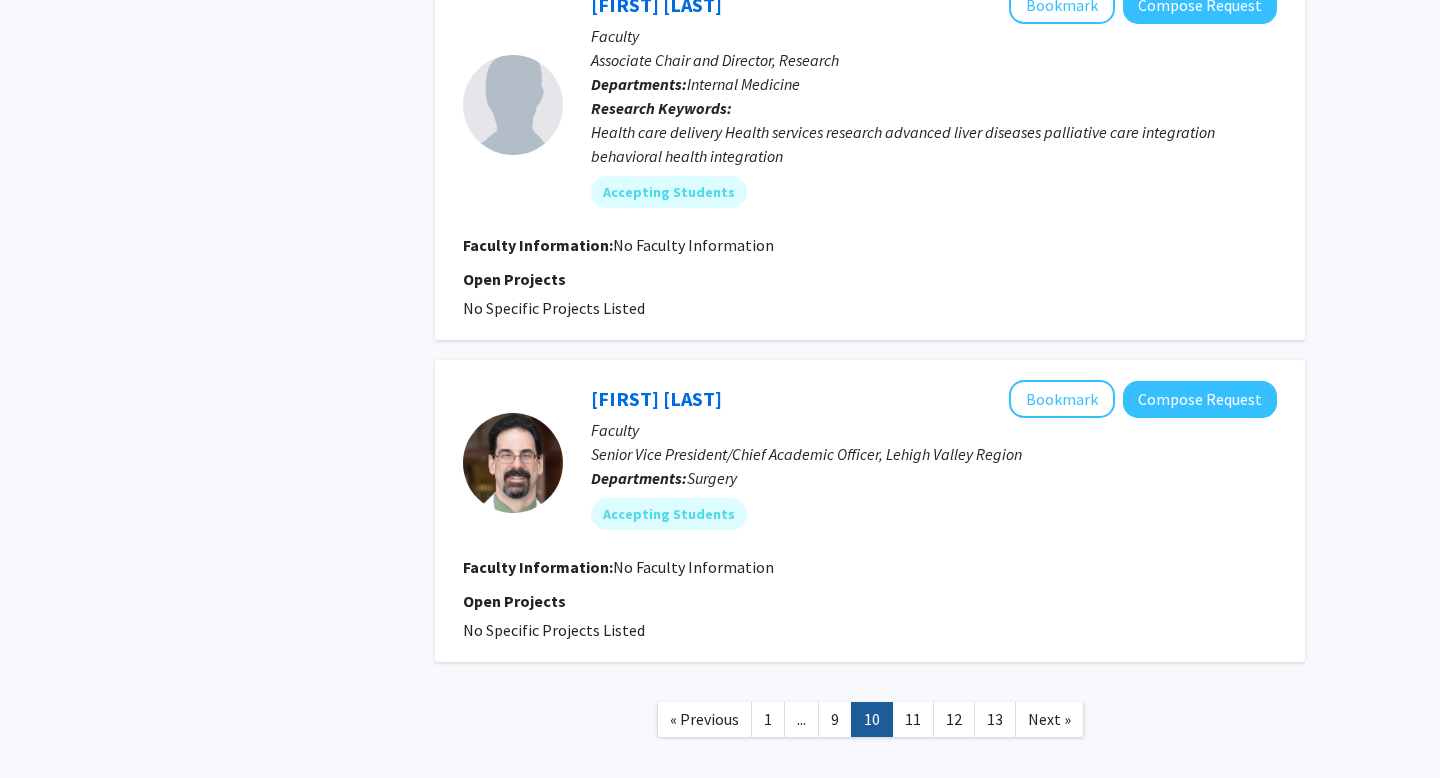 scroll, scrollTop: 3193, scrollLeft: 0, axis: vertical 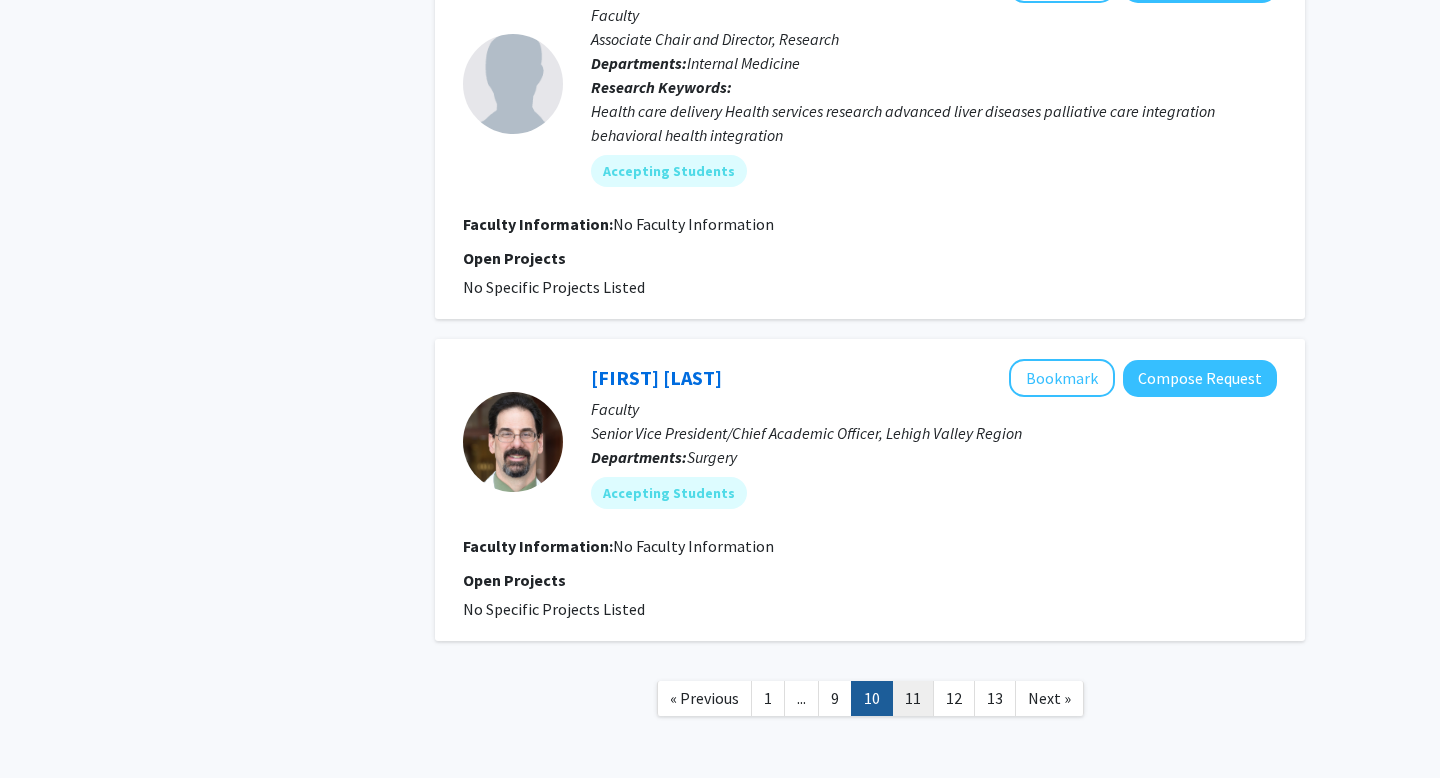 click on "11" 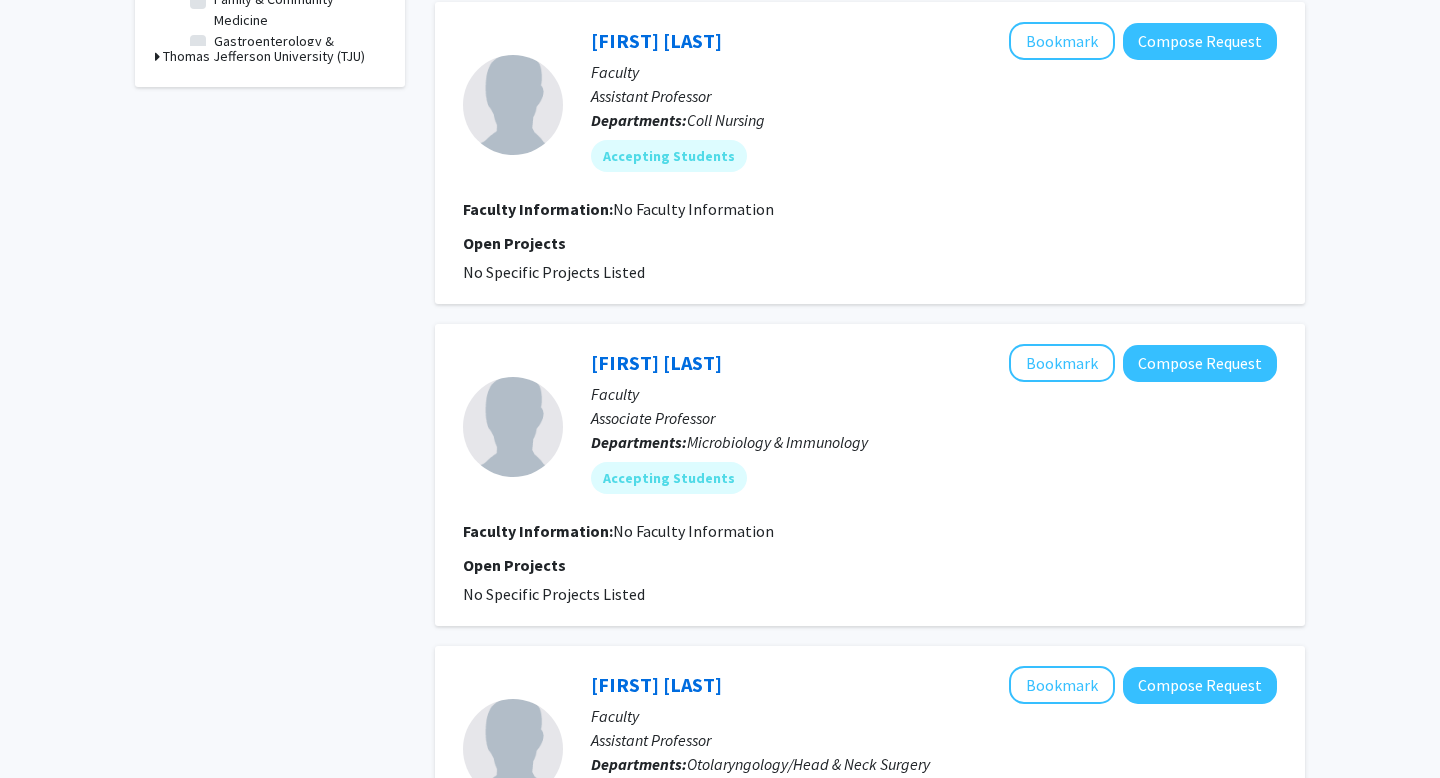 scroll, scrollTop: 126, scrollLeft: 0, axis: vertical 